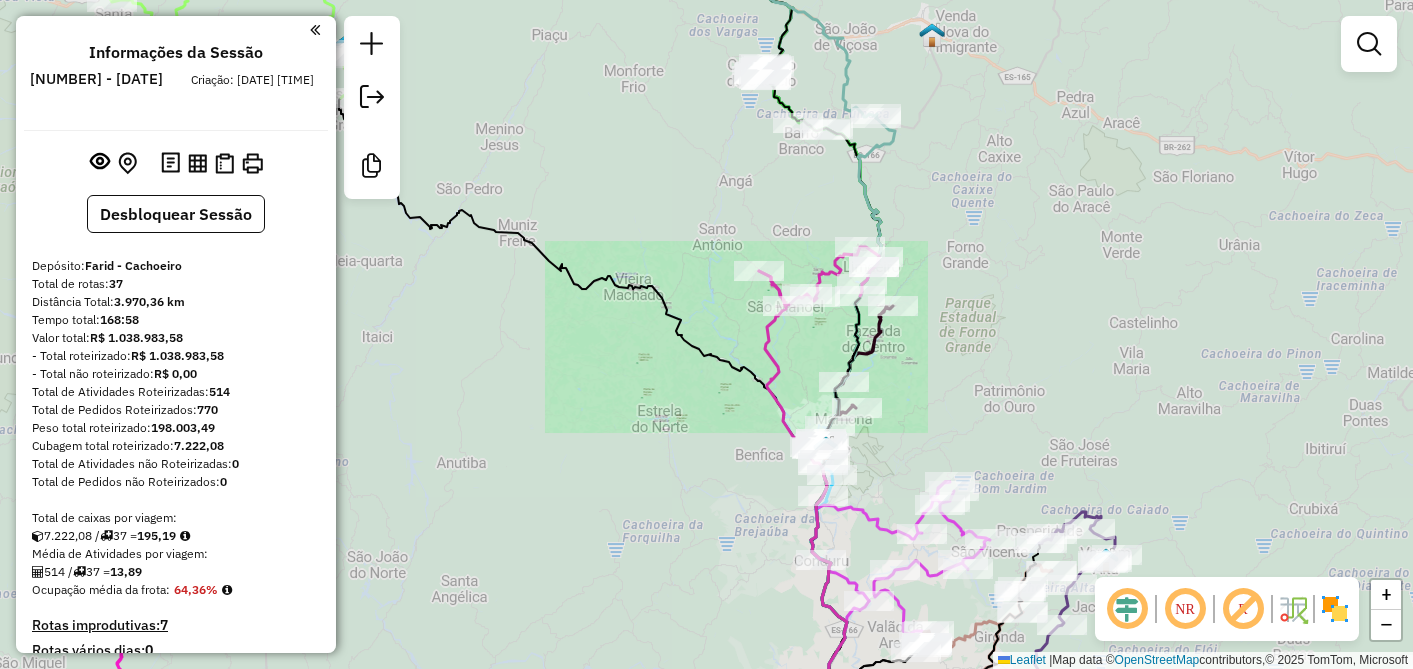 scroll, scrollTop: 0, scrollLeft: 0, axis: both 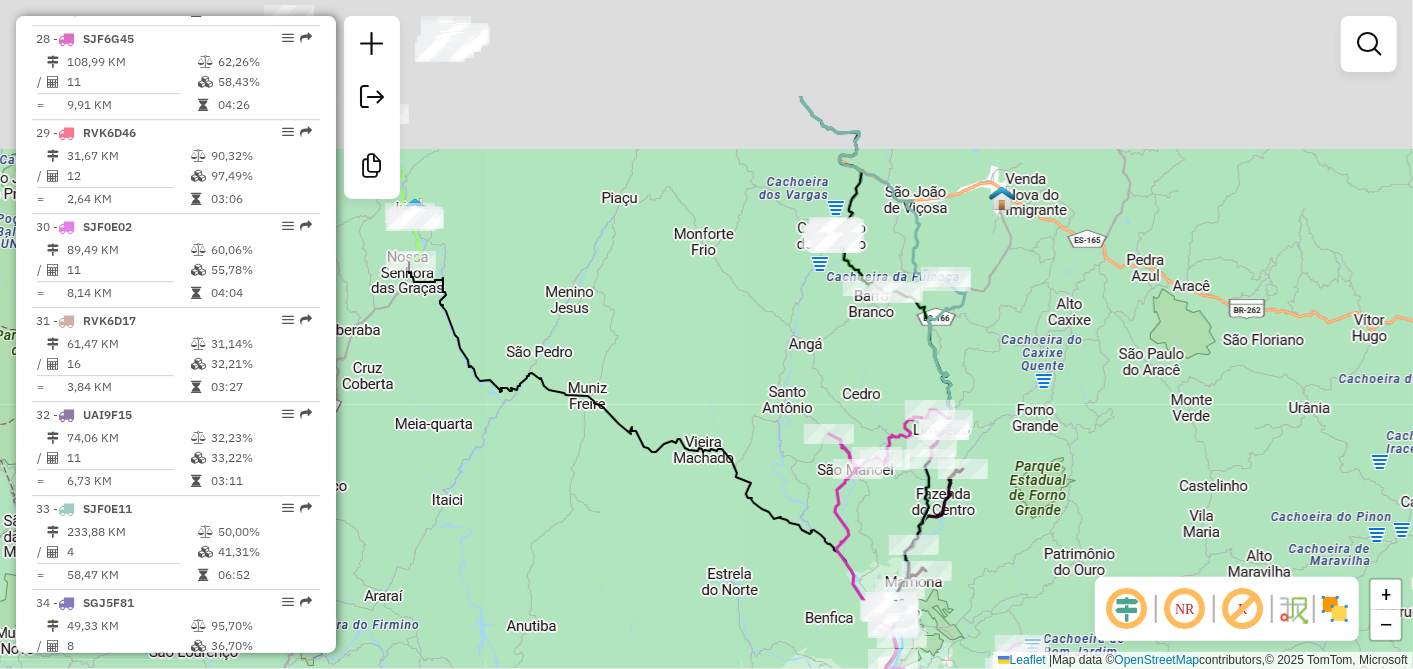 drag, startPoint x: 735, startPoint y: 167, endPoint x: 816, endPoint y: 371, distance: 219.4926 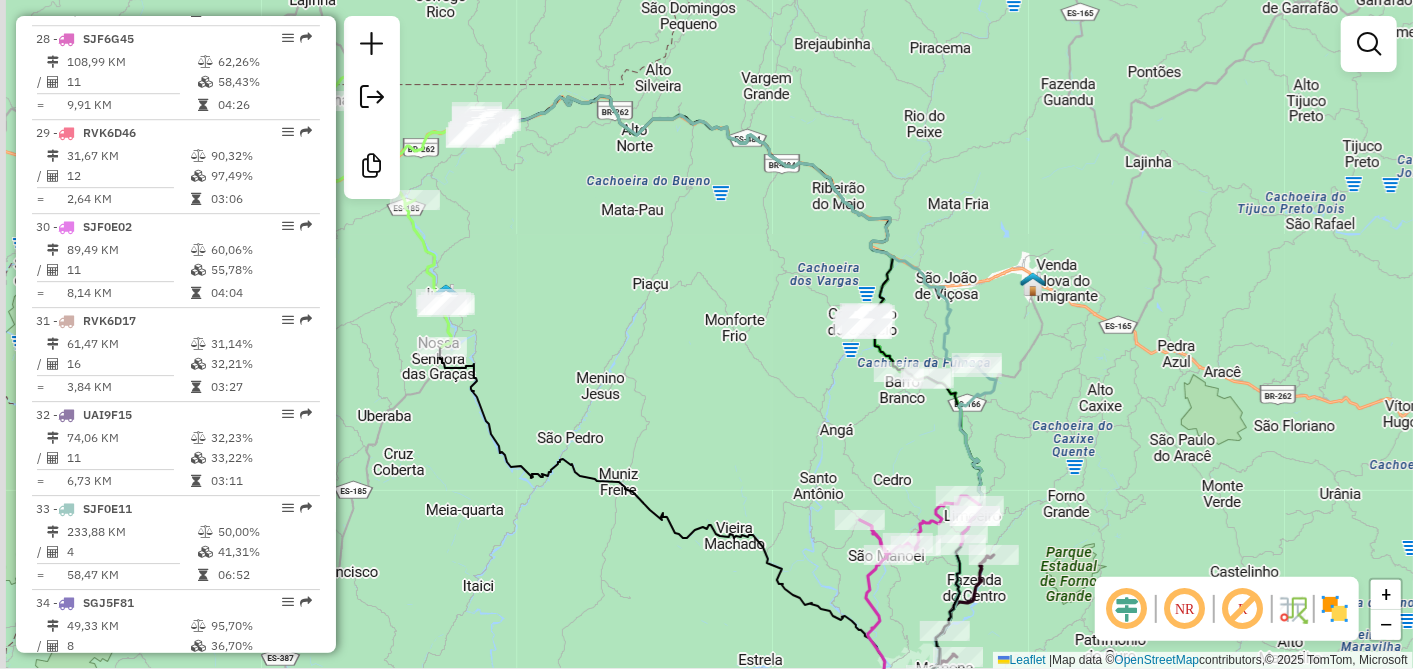 drag, startPoint x: 722, startPoint y: 289, endPoint x: 805, endPoint y: 379, distance: 122.42957 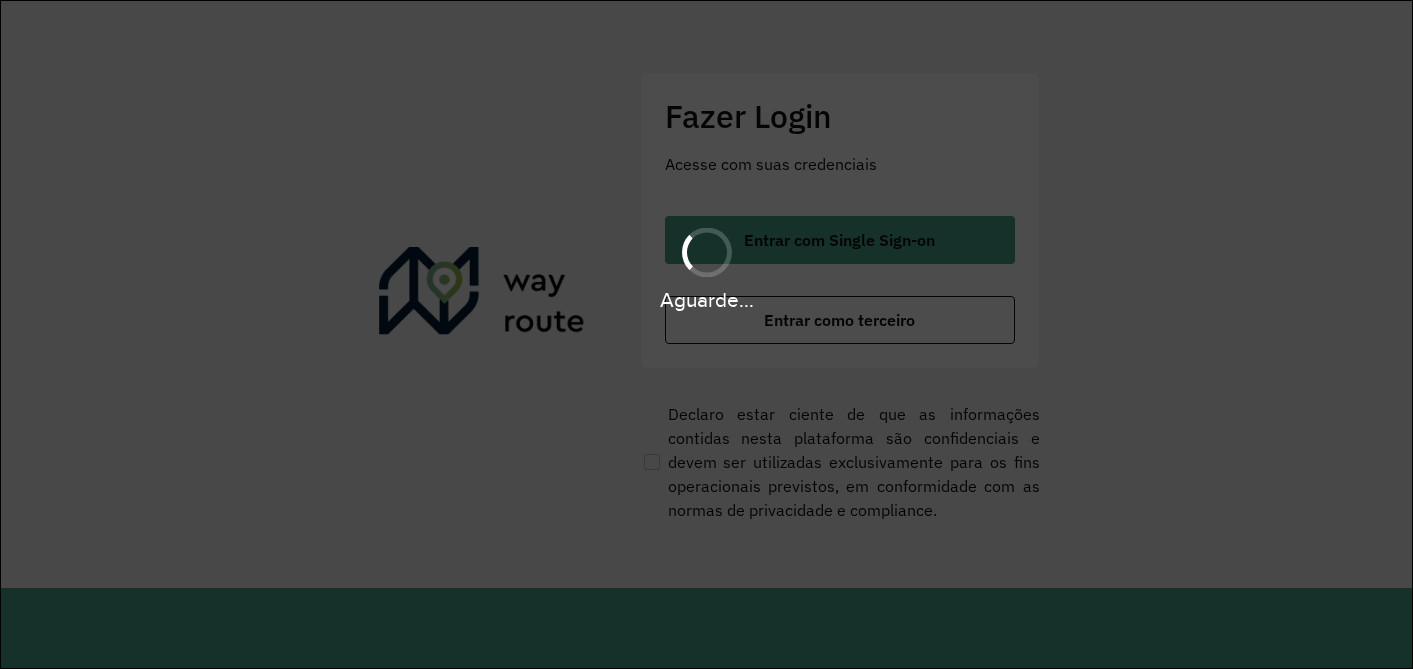 scroll, scrollTop: 0, scrollLeft: 0, axis: both 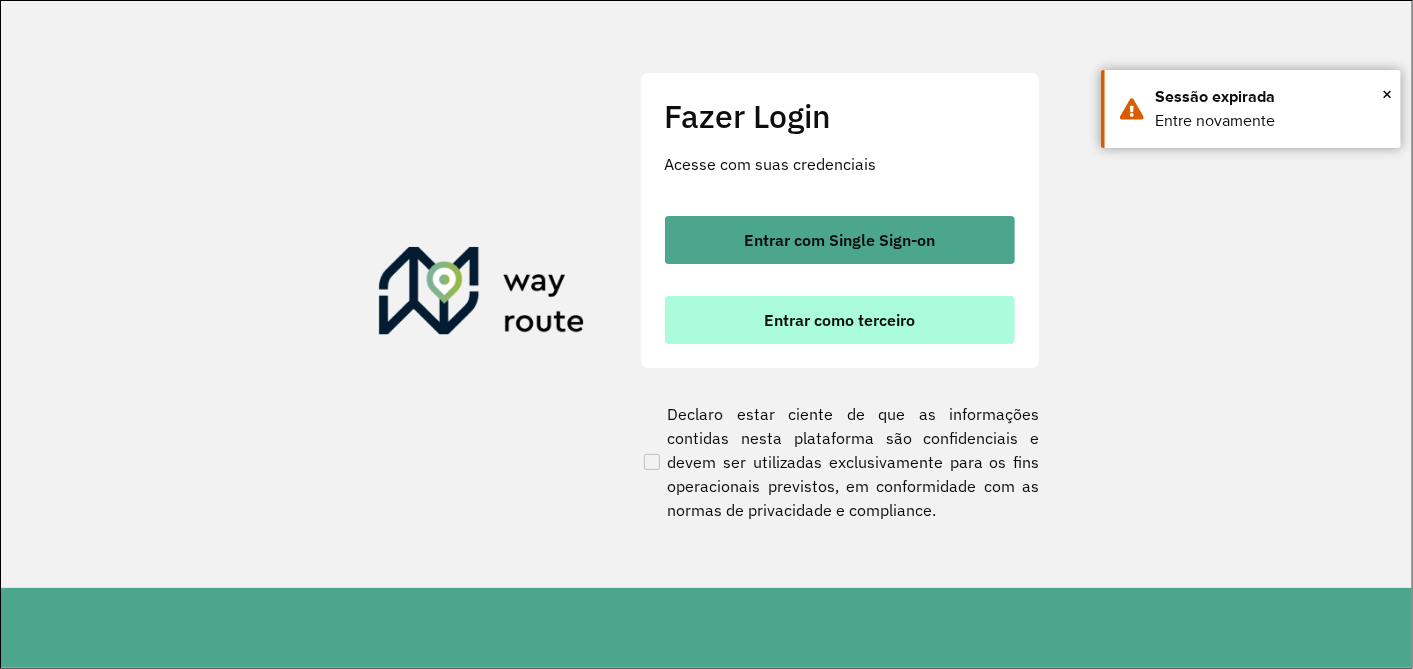 click on "Entrar como terceiro" at bounding box center (839, 320) 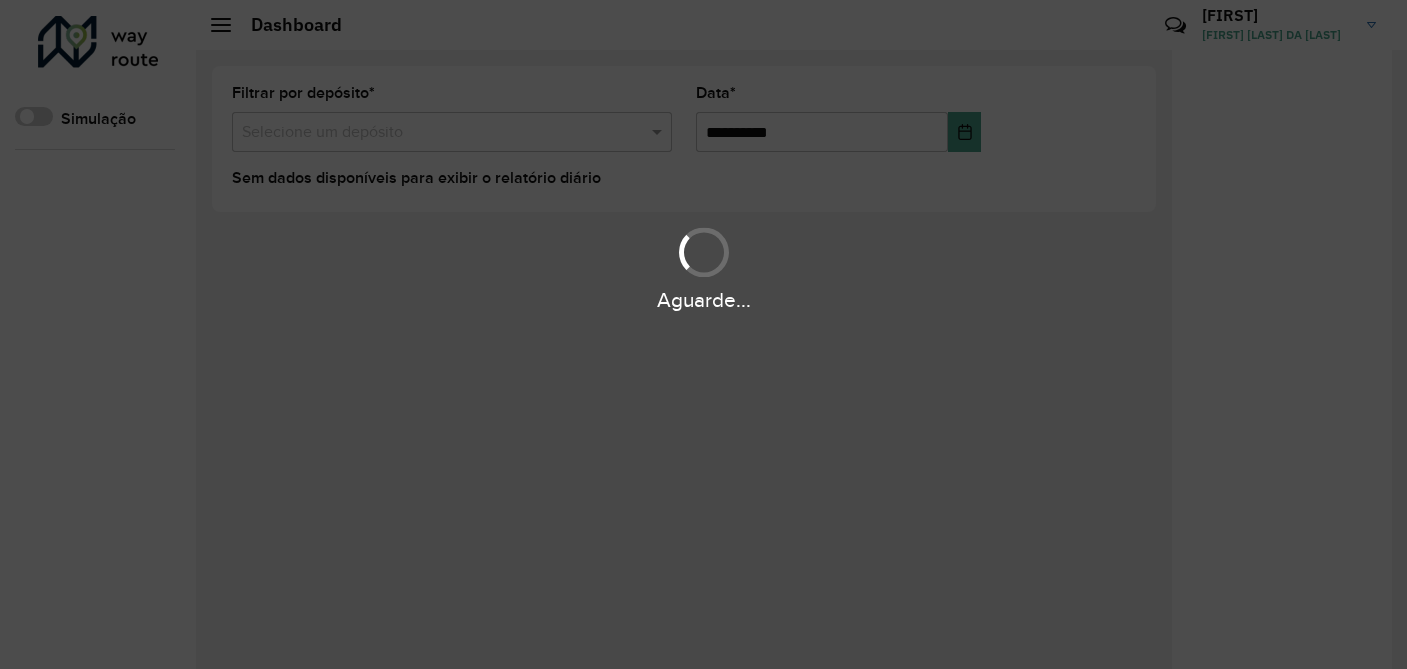 scroll, scrollTop: 0, scrollLeft: 0, axis: both 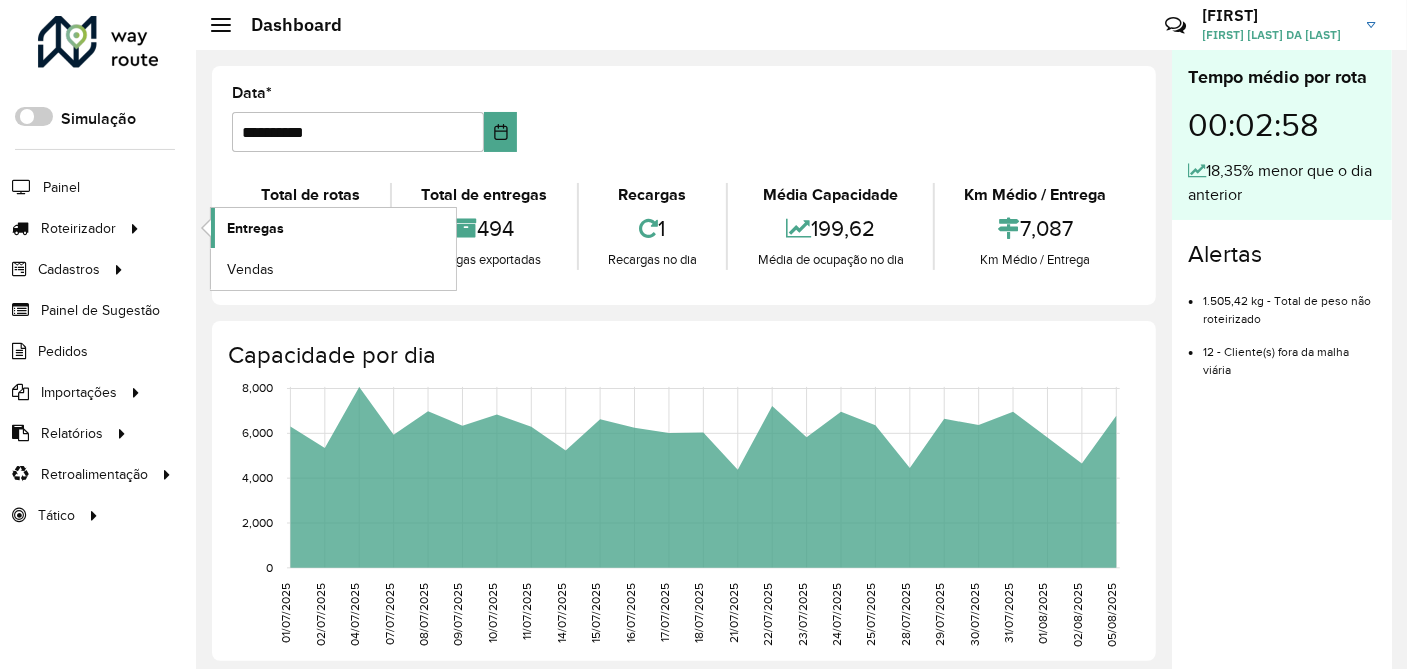 click on "Entregas" 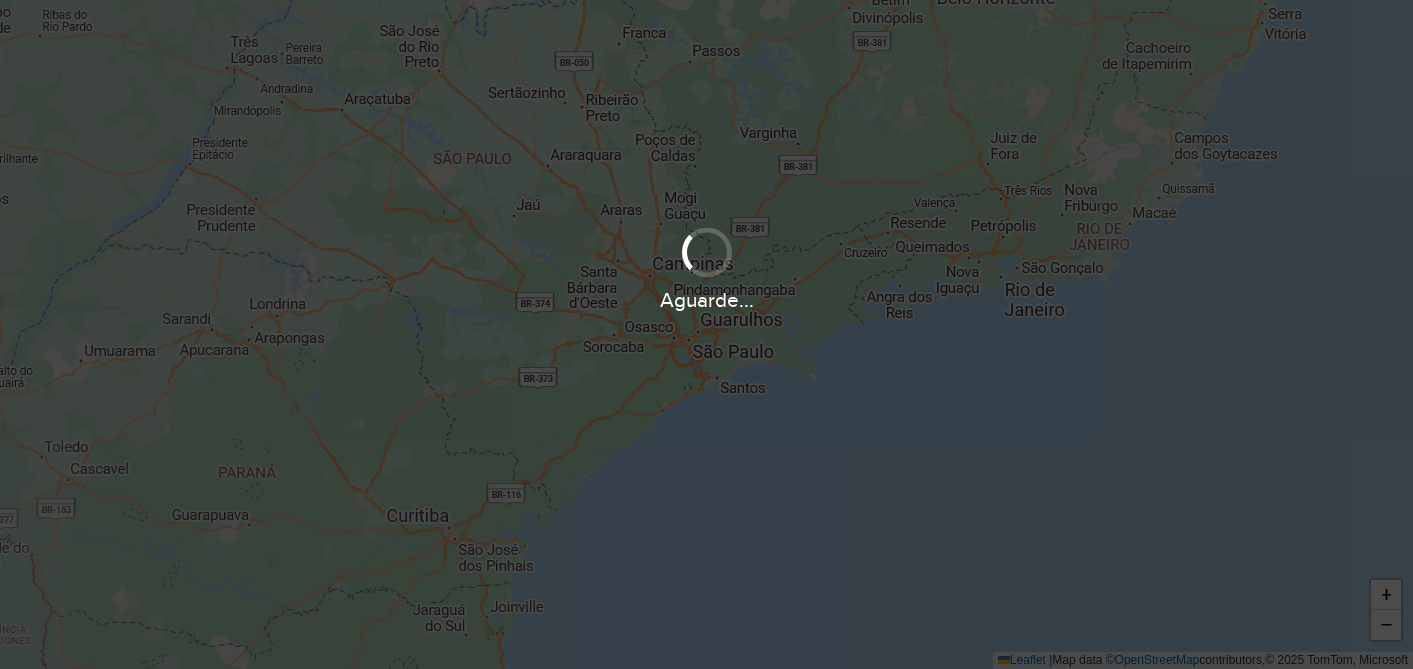 scroll, scrollTop: 0, scrollLeft: 0, axis: both 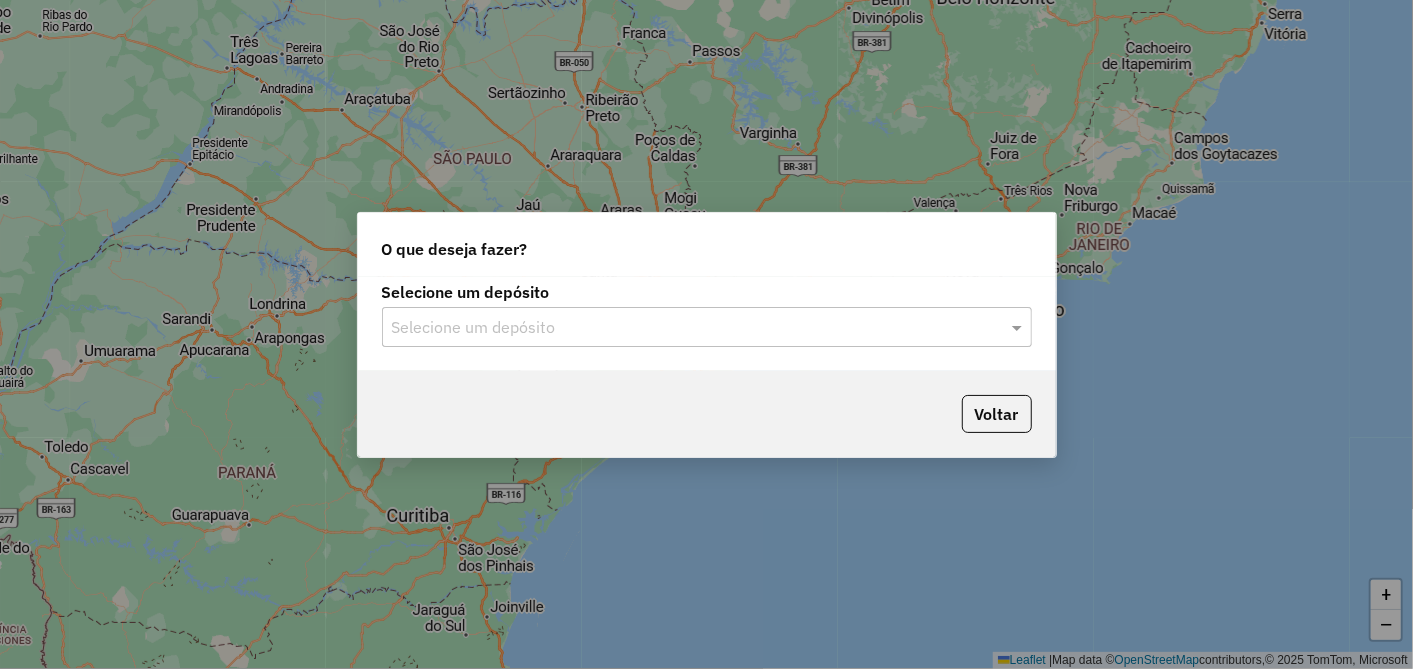 click on "Selecione um depósito Selecione um depósito" 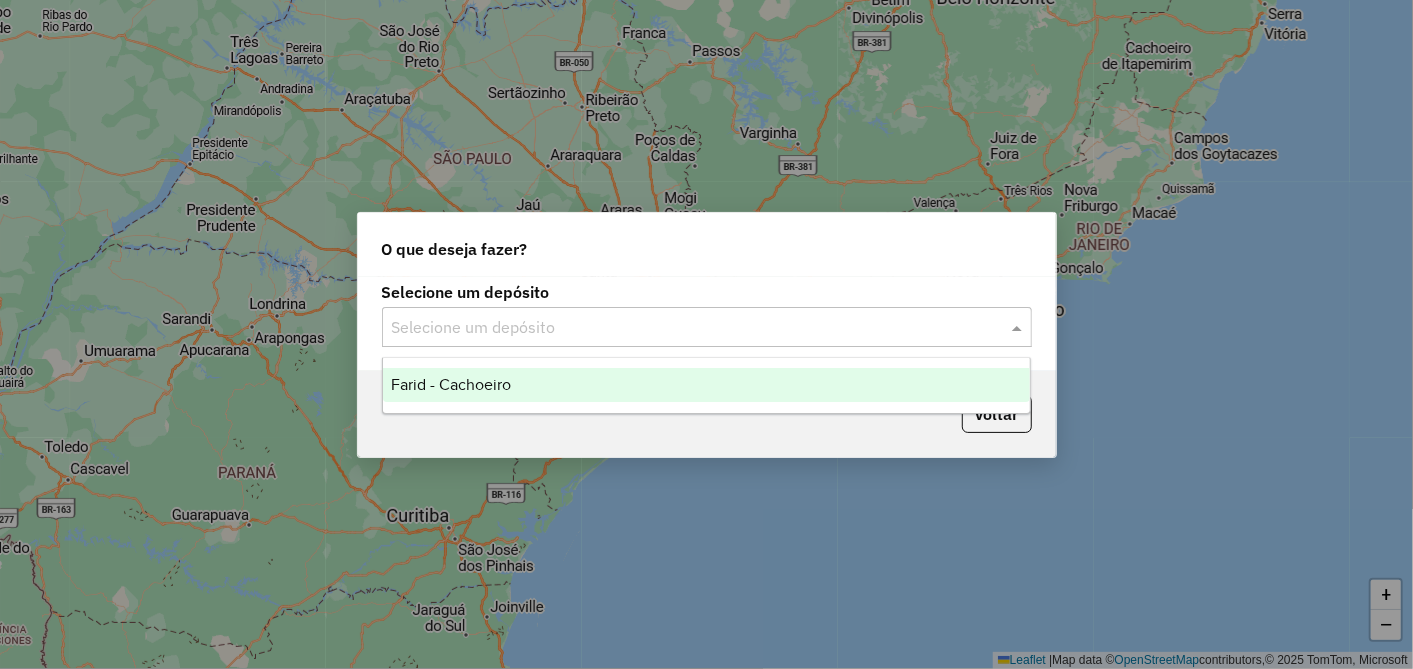click on "Farid - Cachoeiro" at bounding box center [451, 384] 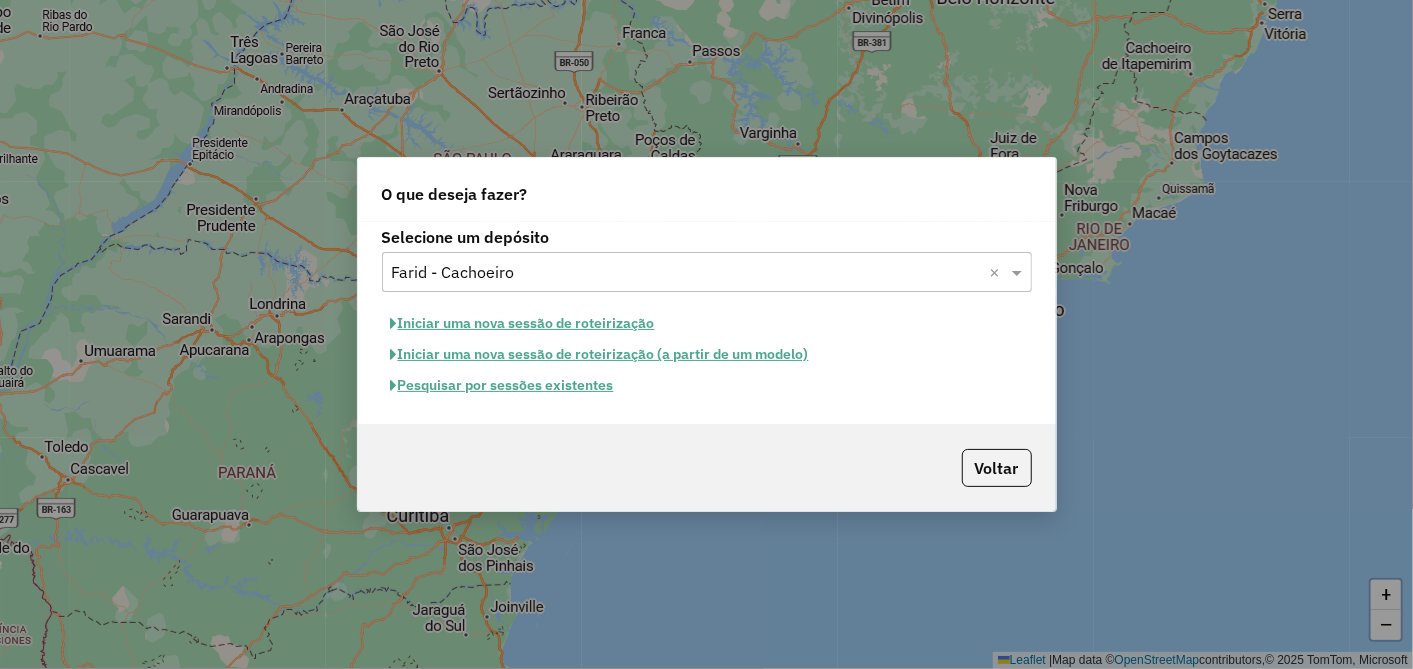 click on "Pesquisar por sessões existentes" 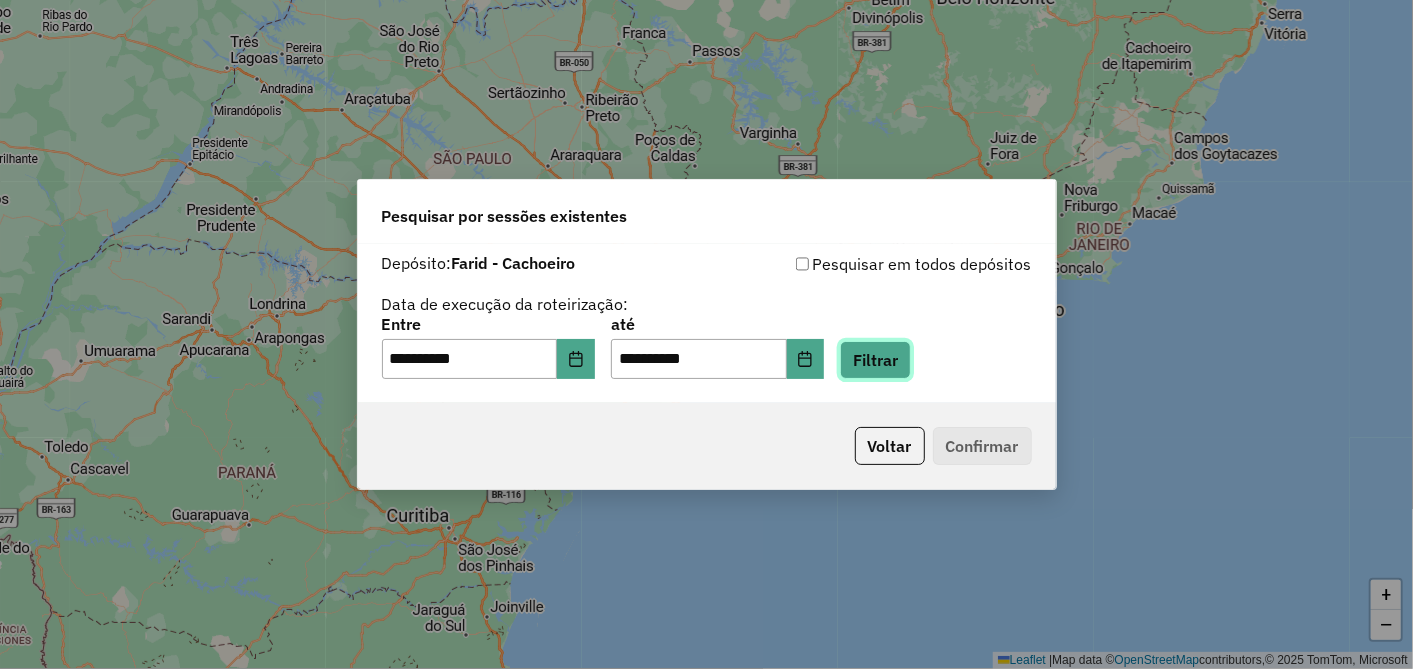 click on "Filtrar" 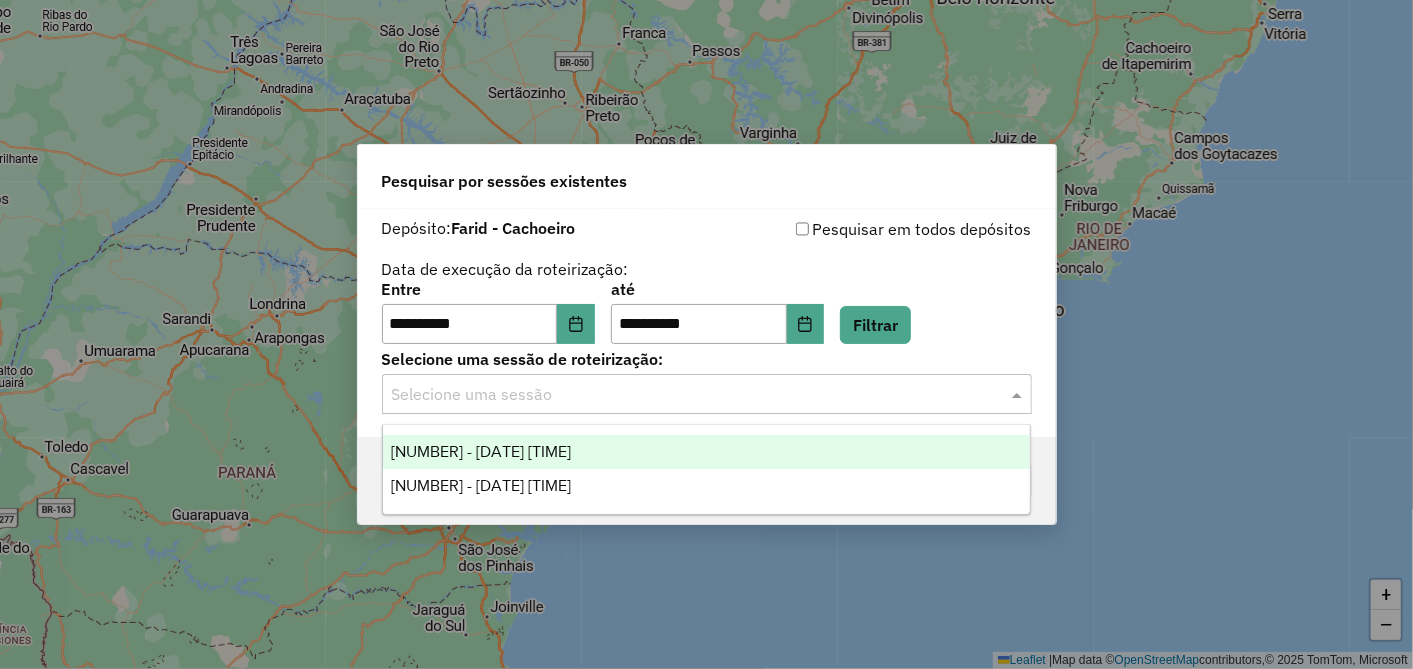 click 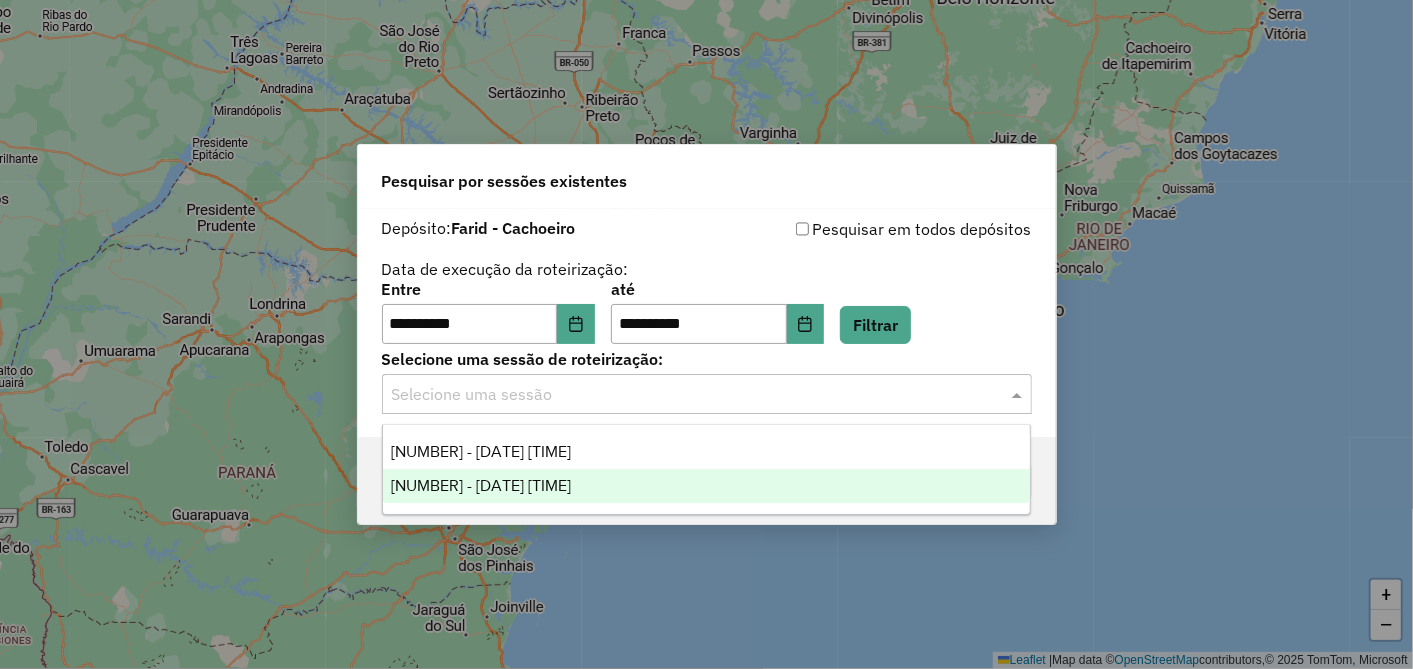 click on "[NUMBER] - [DATE] [TIME]" at bounding box center (706, 486) 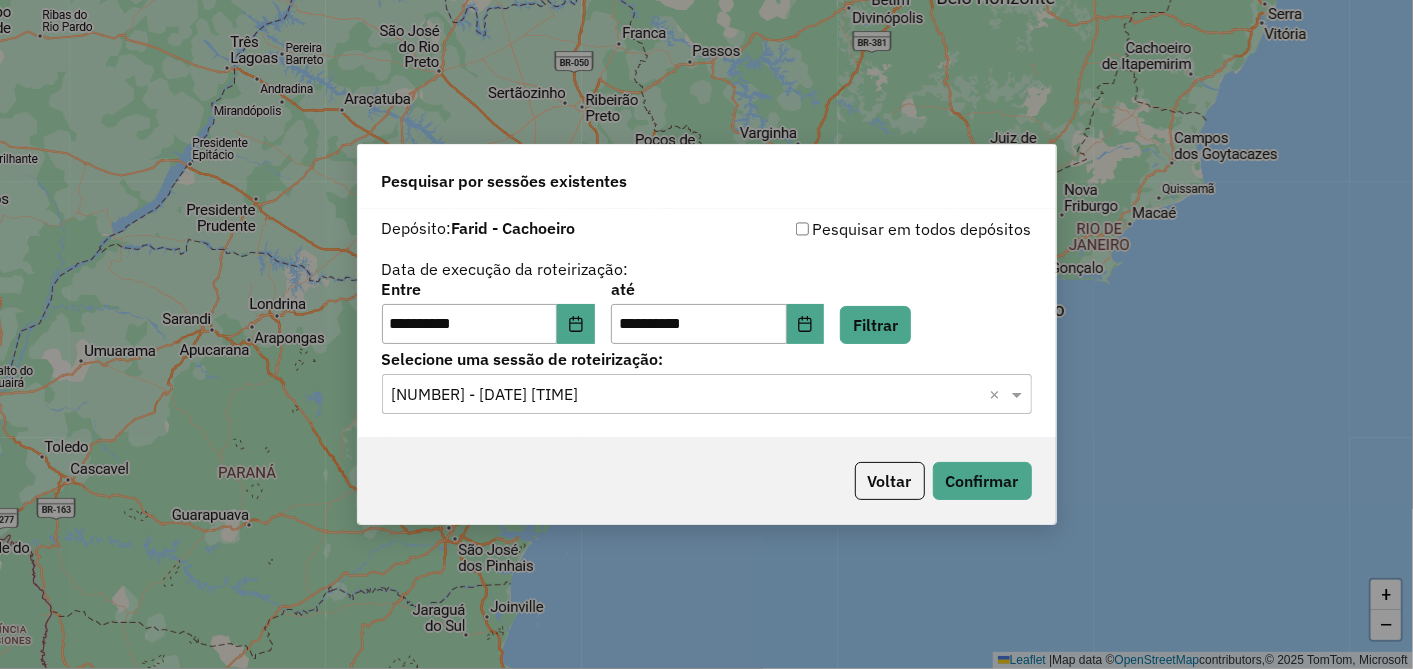 click 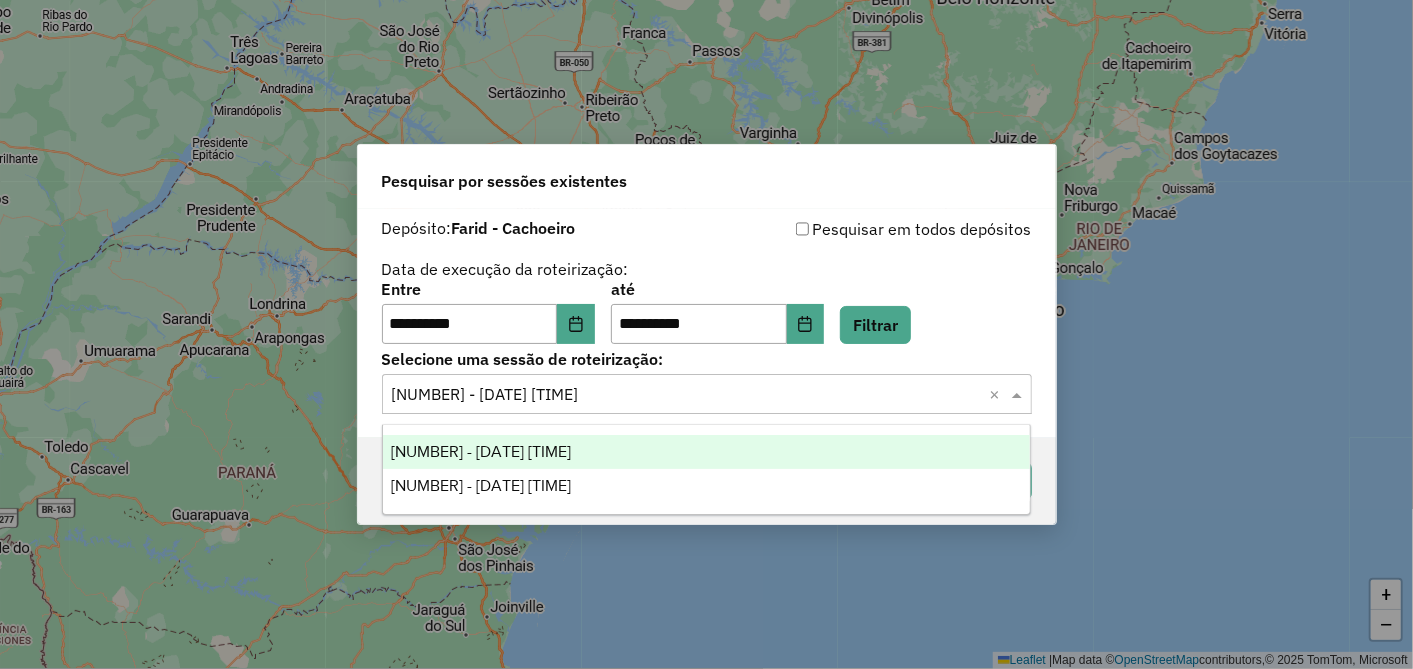 click on "[NUMBER] - [DATE] [TIME]" at bounding box center [481, 451] 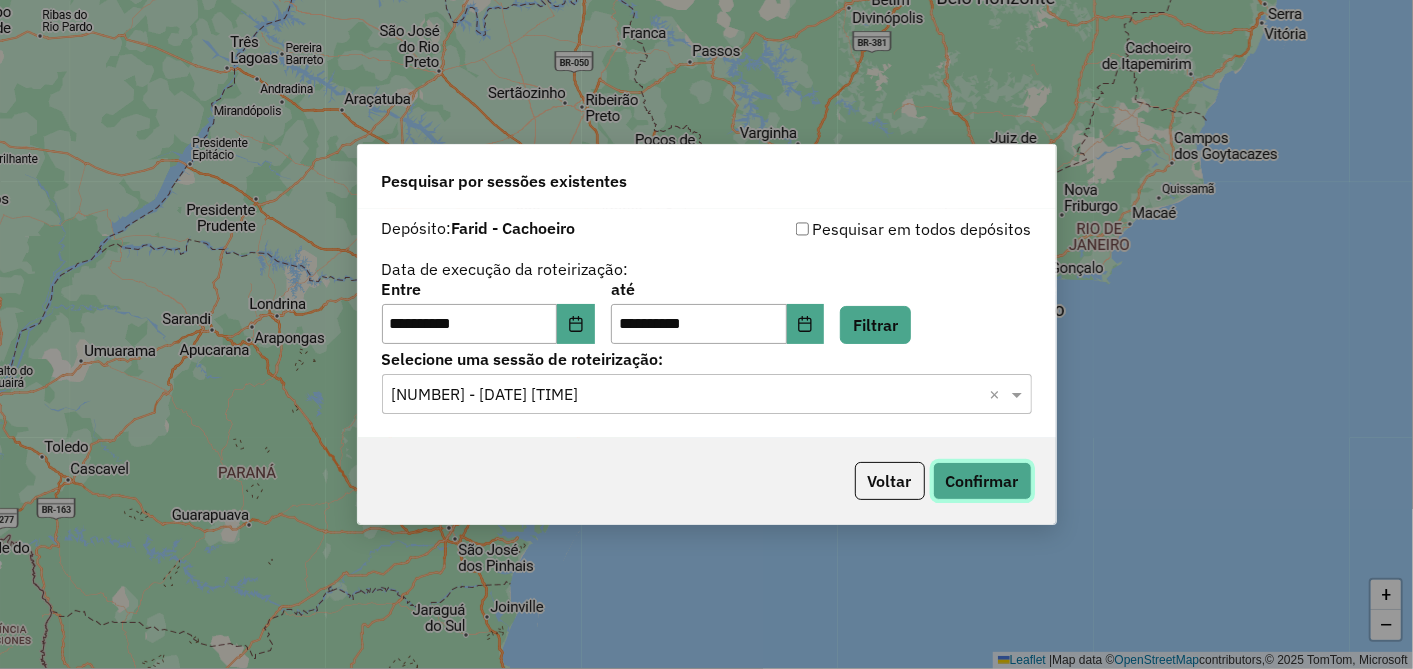 click on "Confirmar" 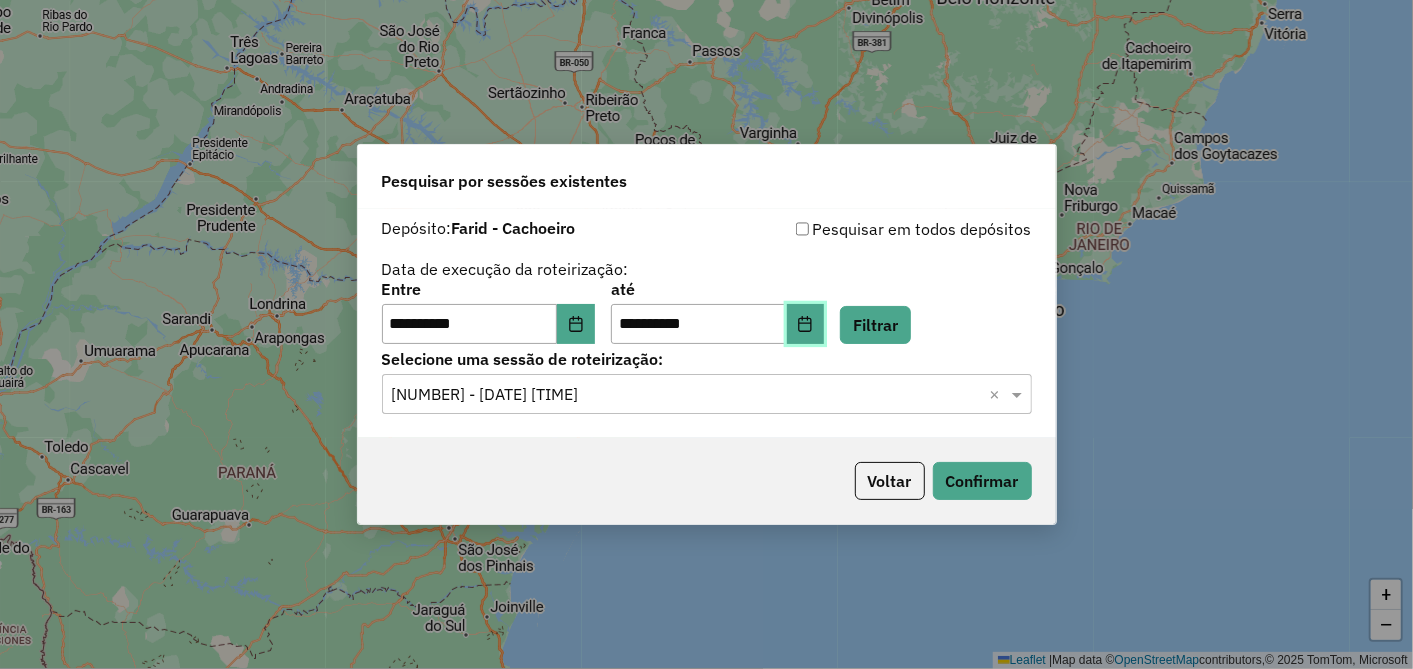 click at bounding box center (806, 324) 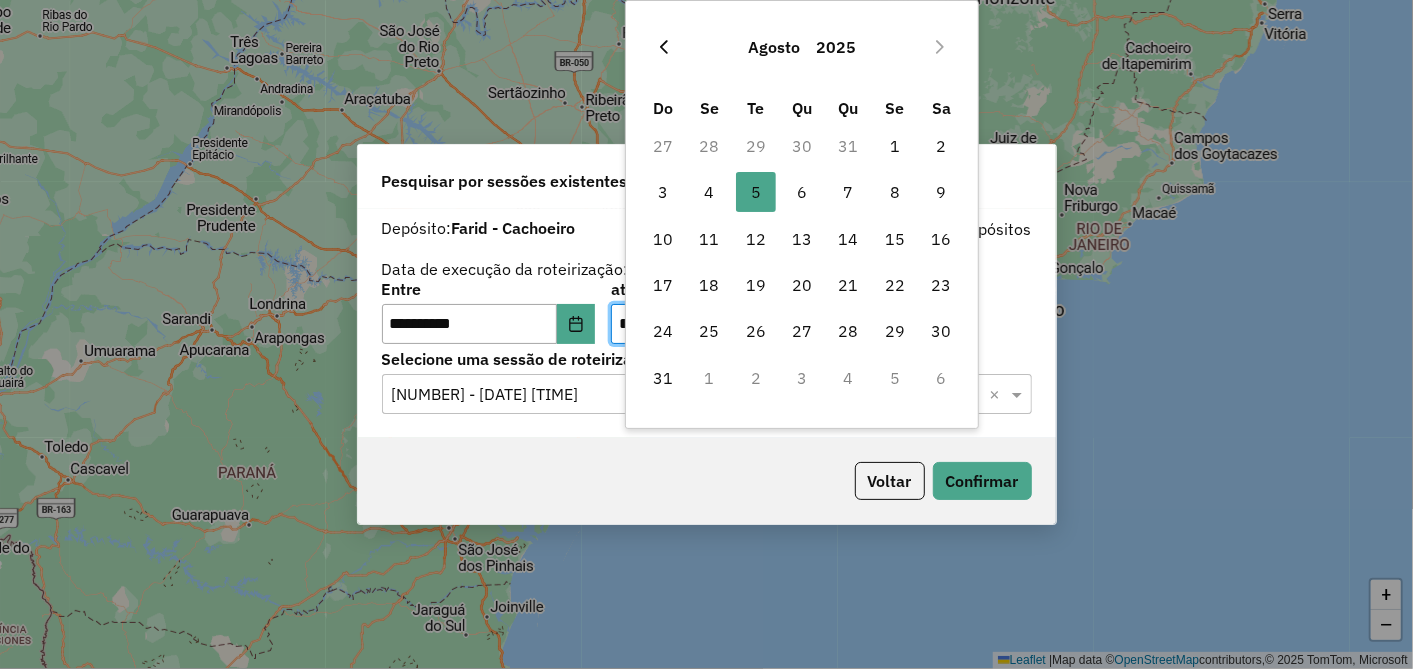 click at bounding box center (664, 47) 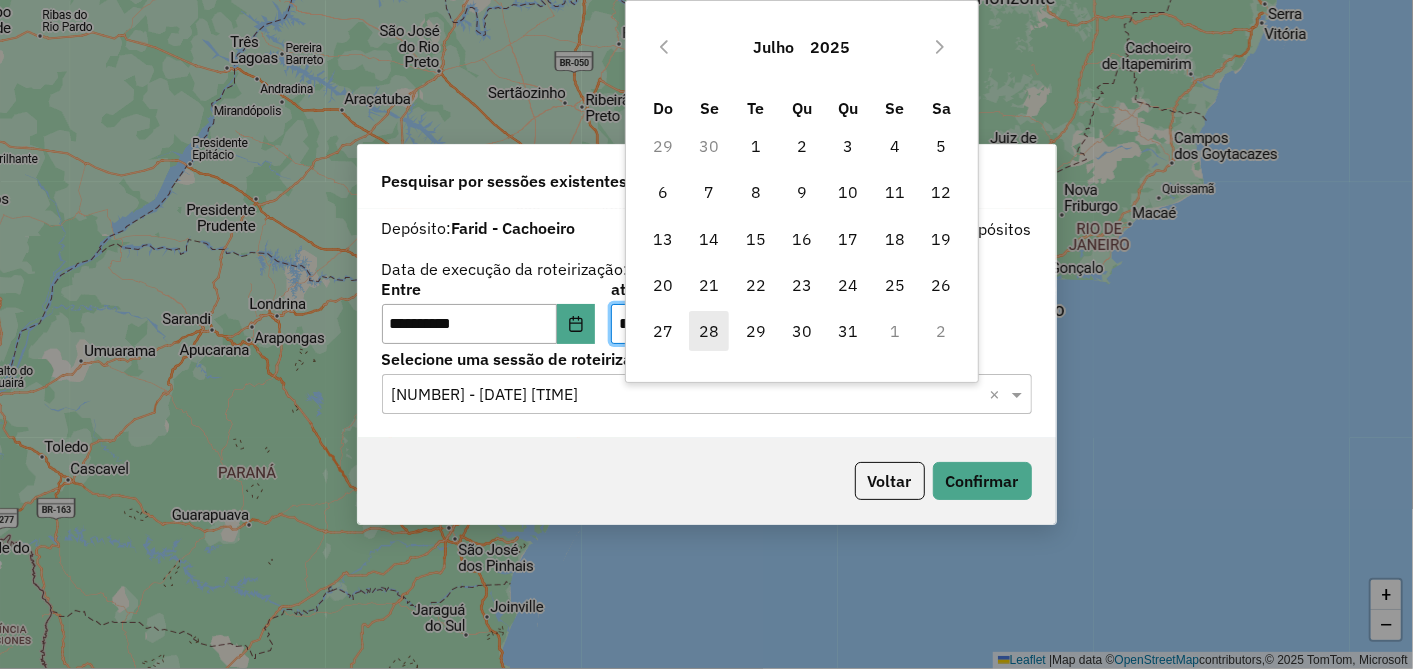 click on "28" at bounding box center [709, 331] 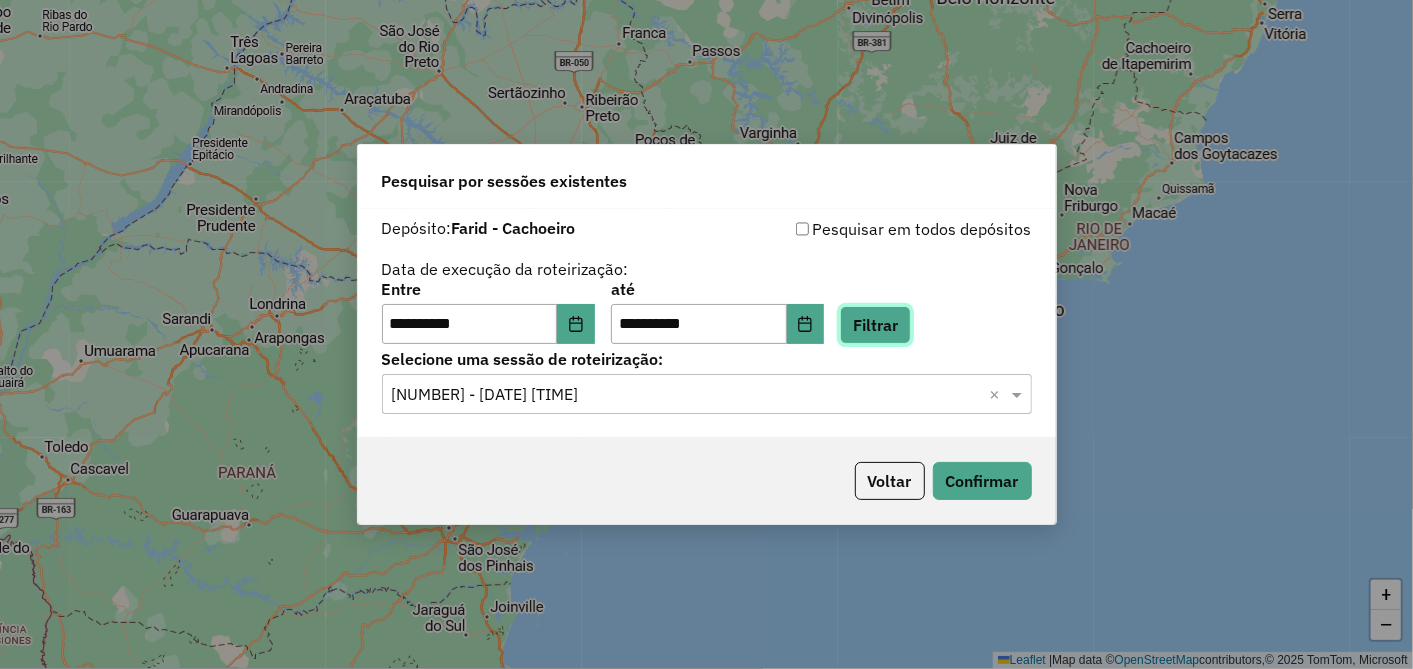 click on "Filtrar" 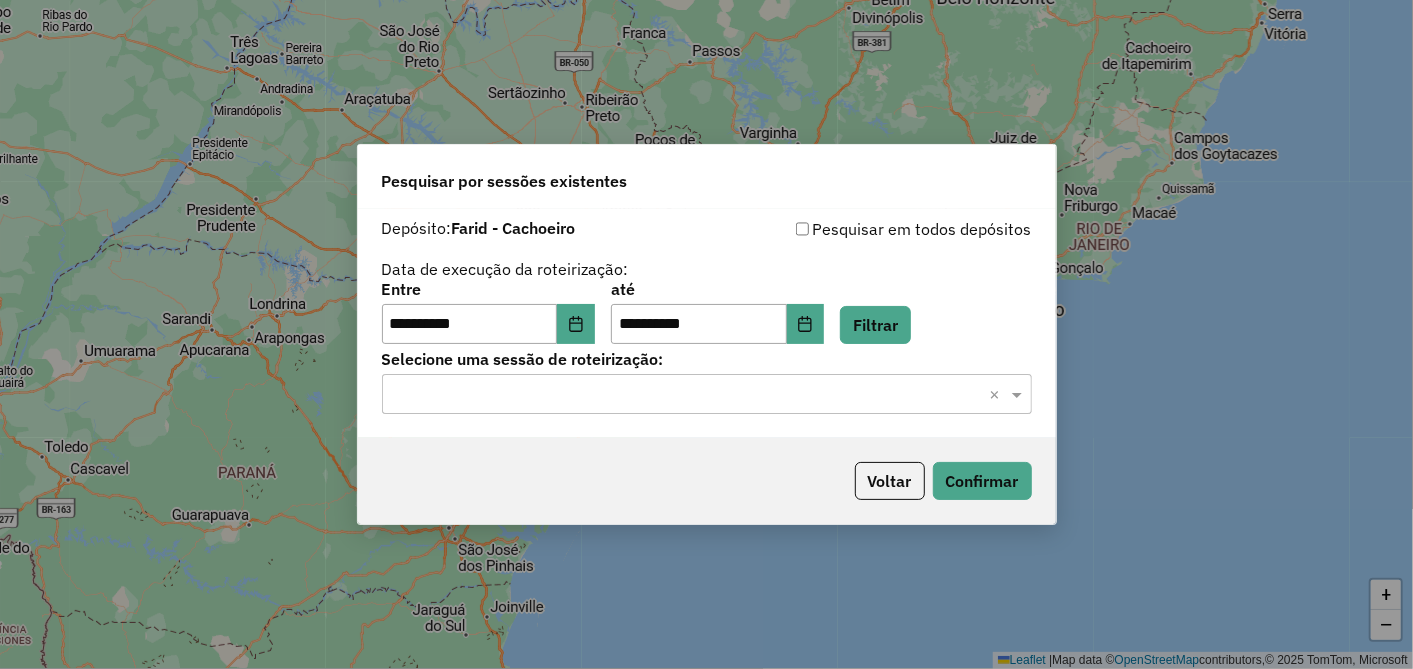 click 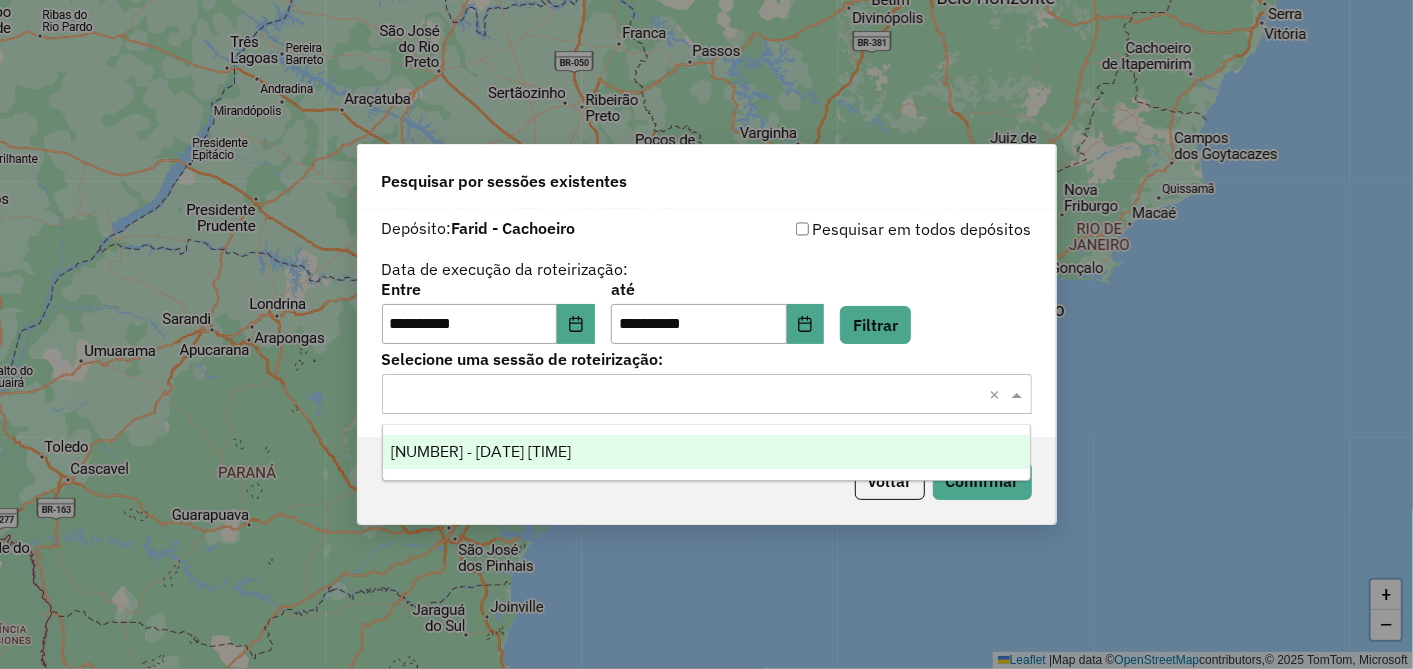 click on "970842 - 28/07/2025 18:48" at bounding box center [706, 452] 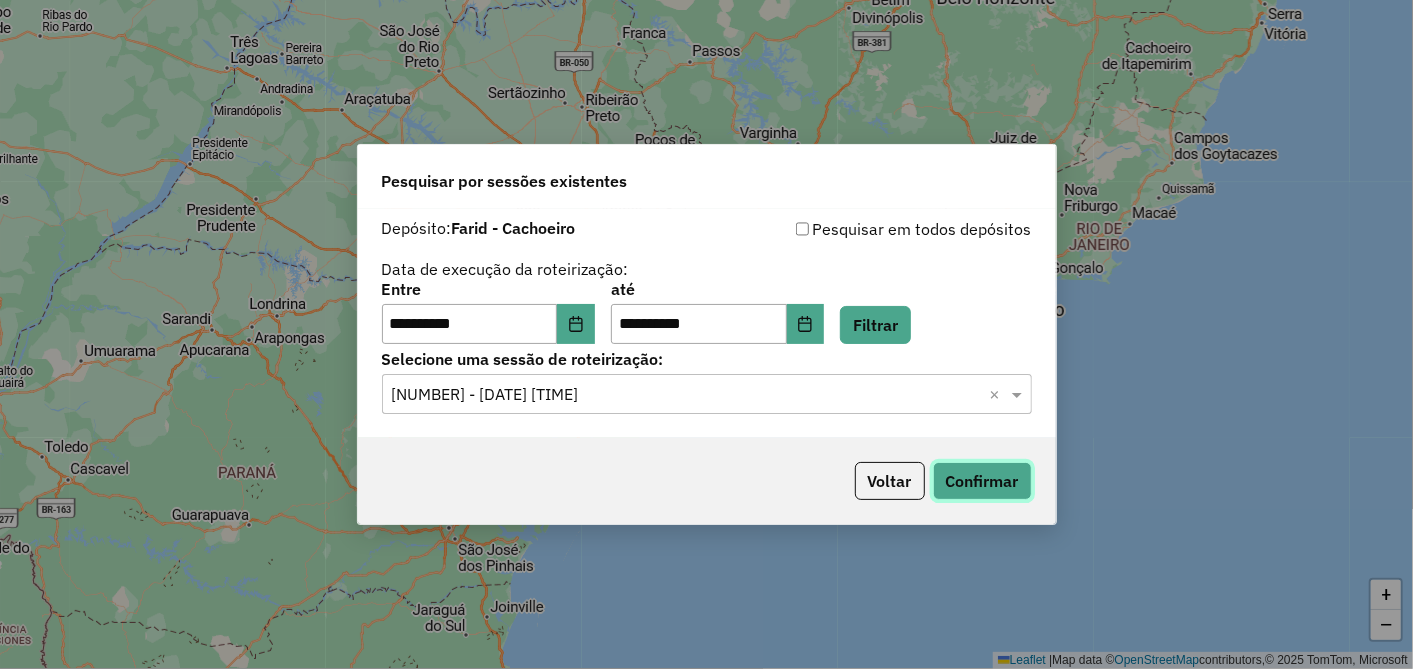 click on "Confirmar" 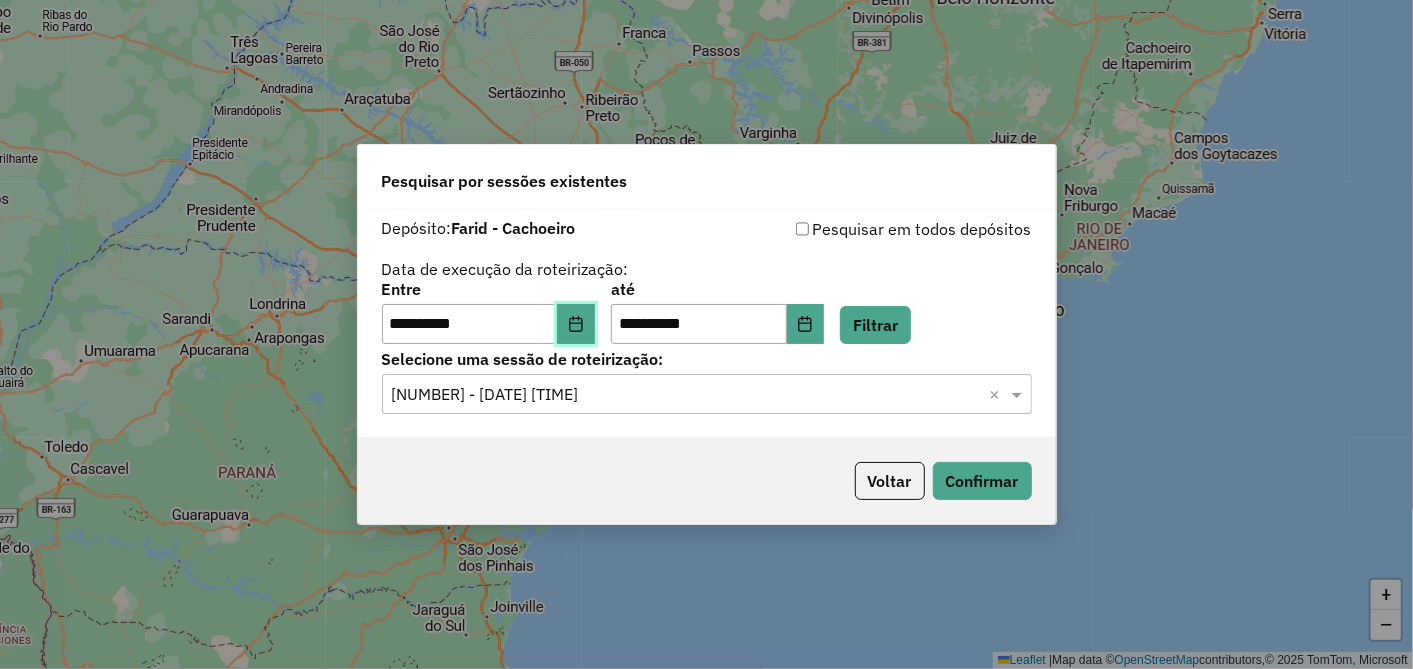 click 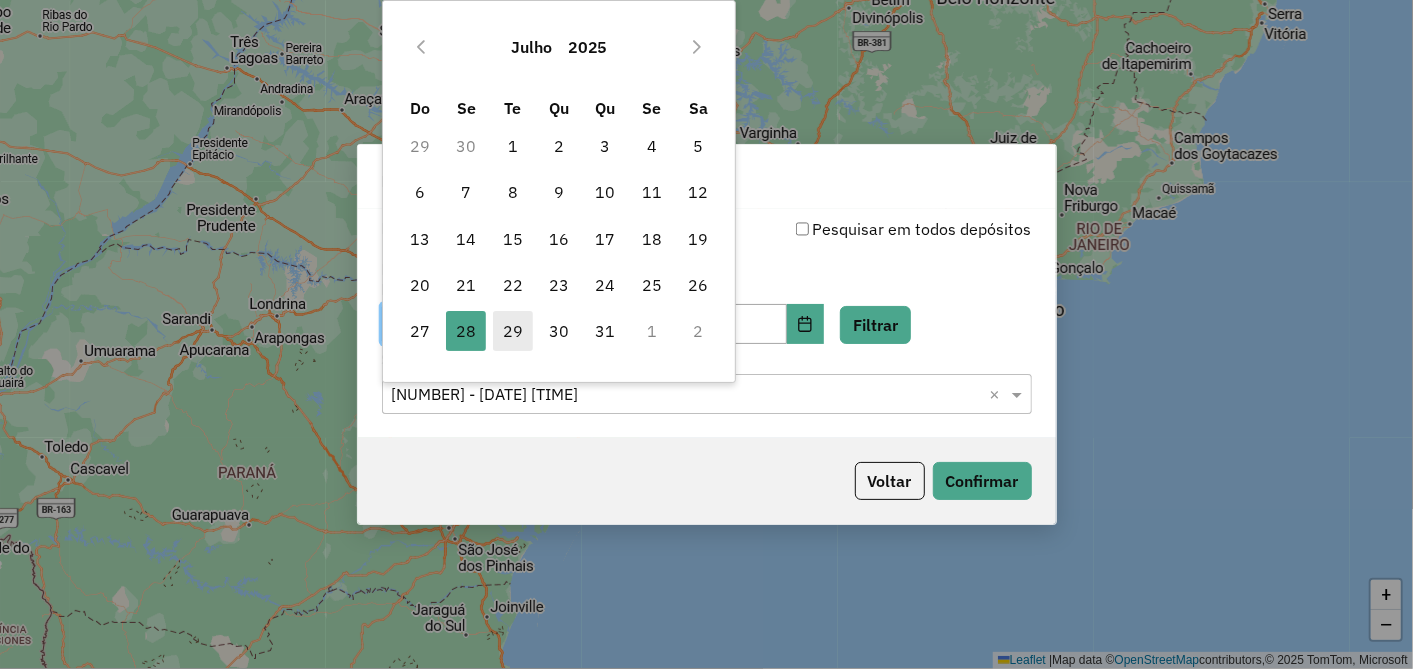 click on "29" at bounding box center [513, 331] 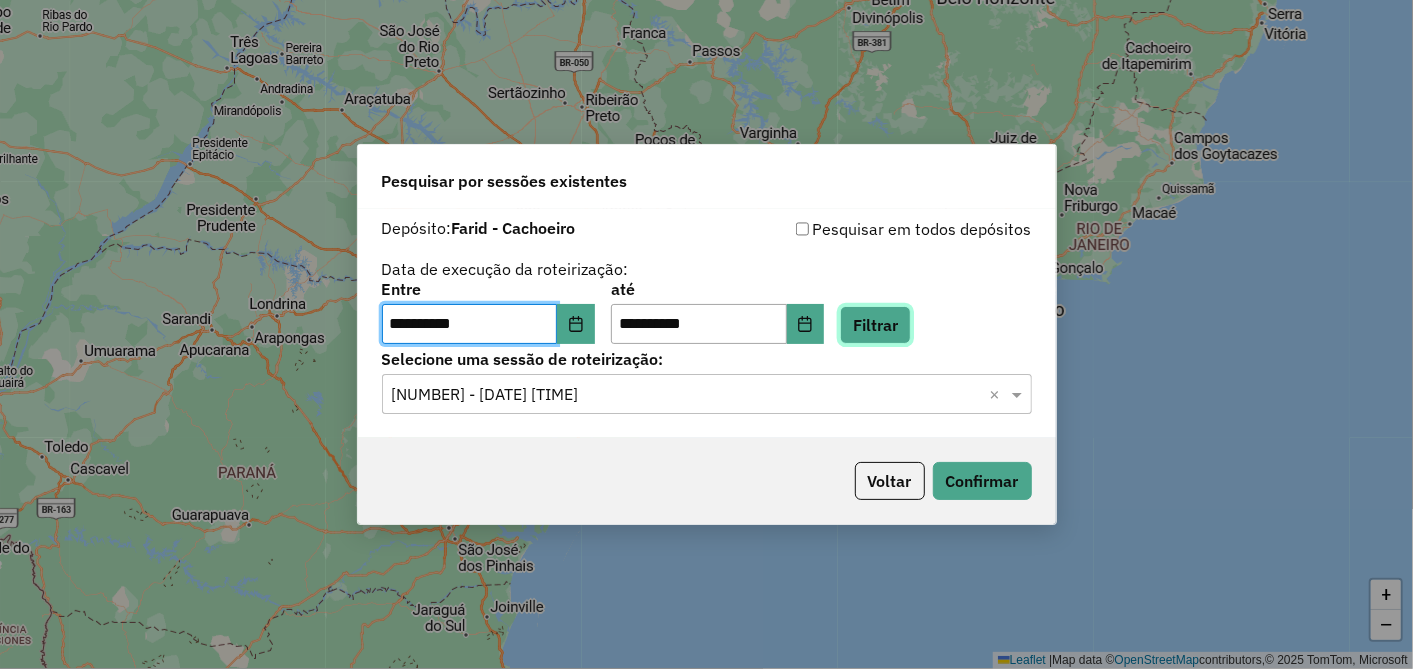 click on "Filtrar" 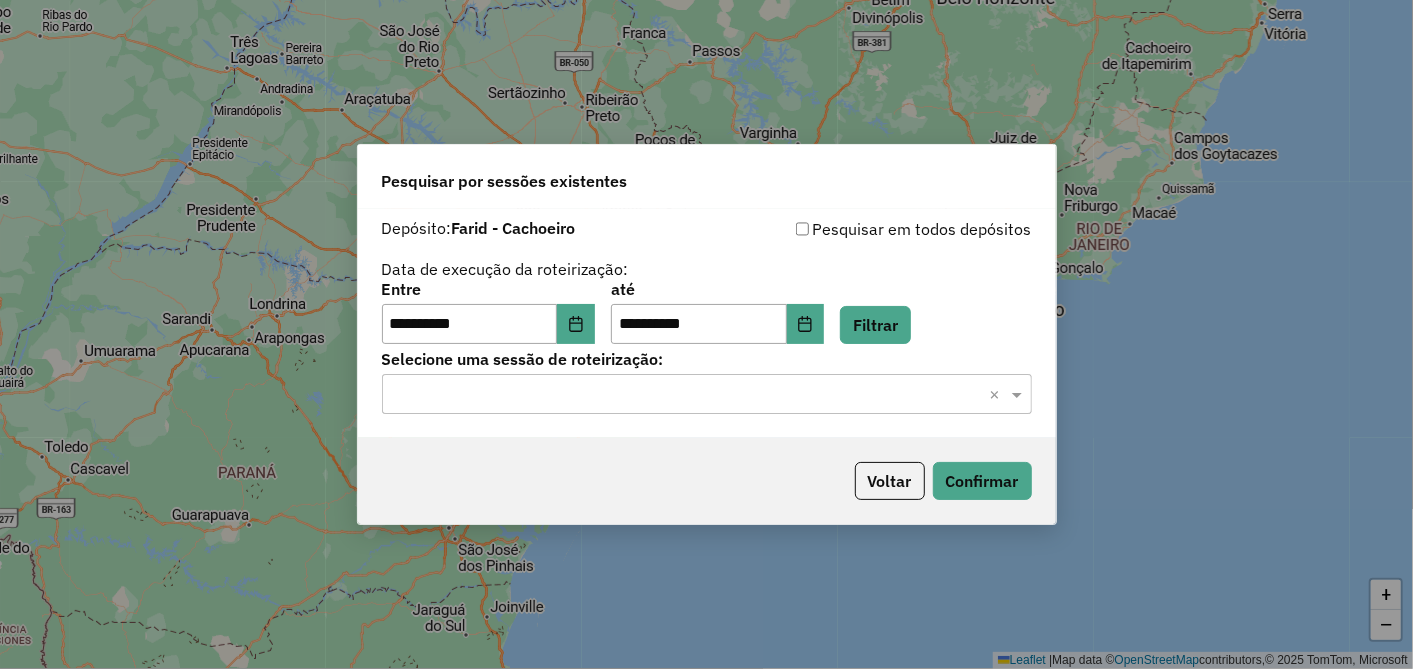 click 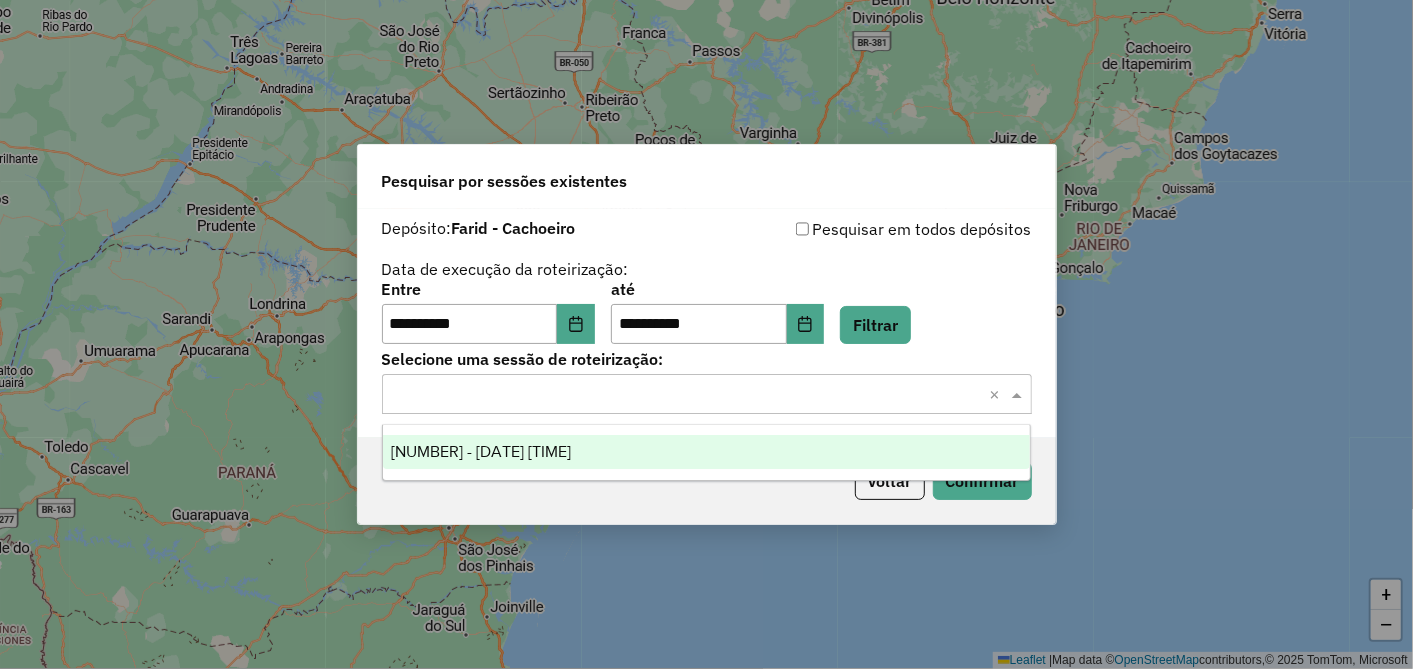 click on "971544 - 29/07/2025 18:06" at bounding box center (706, 452) 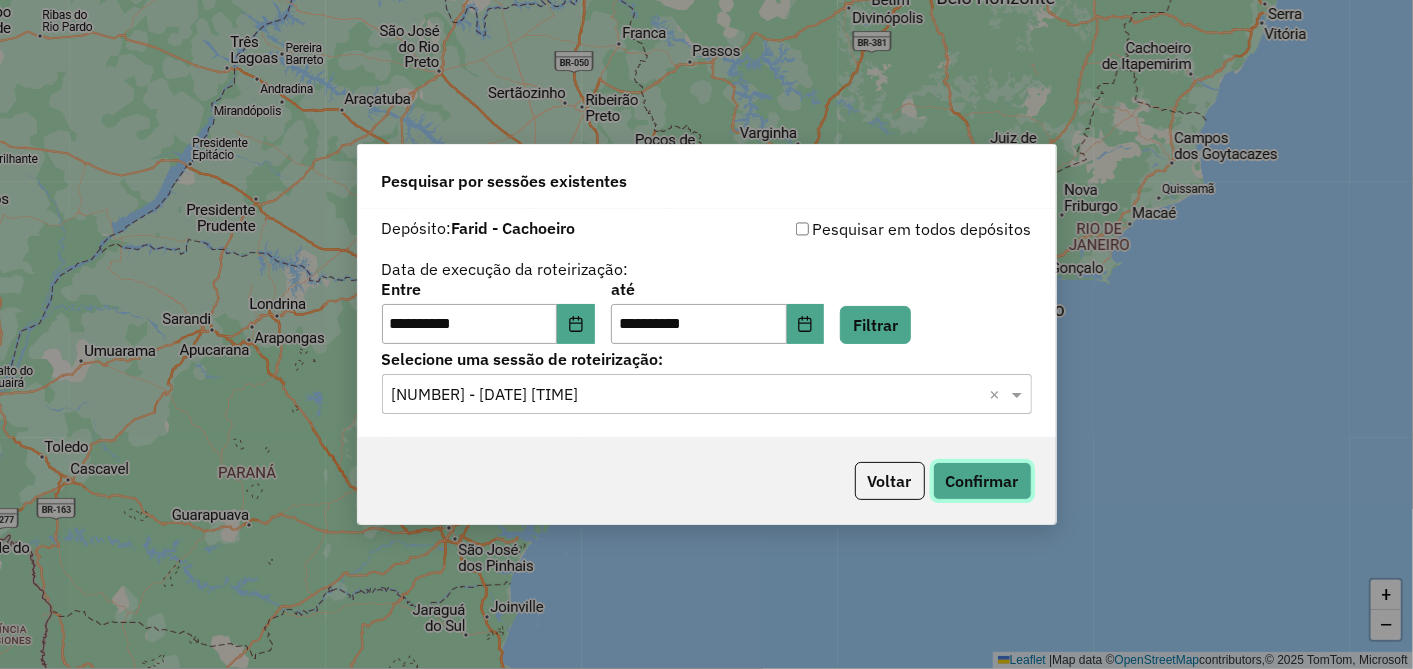 click on "Confirmar" 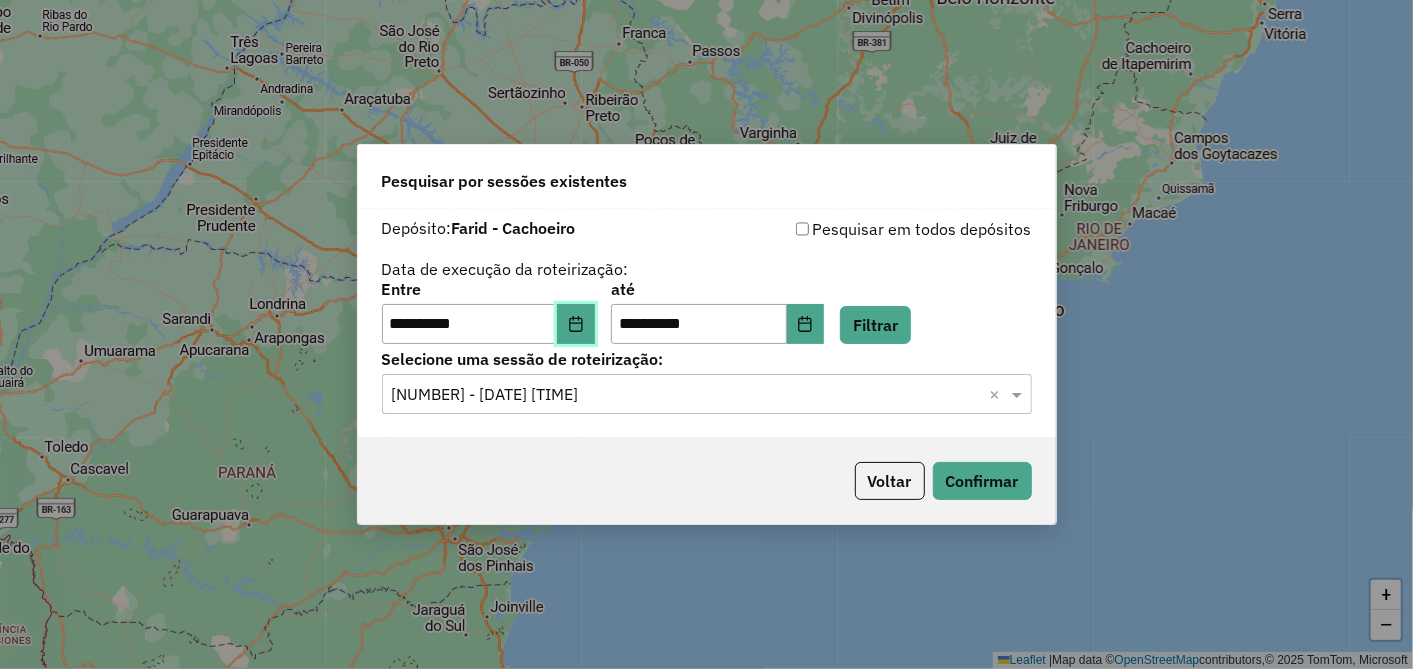 click at bounding box center [576, 324] 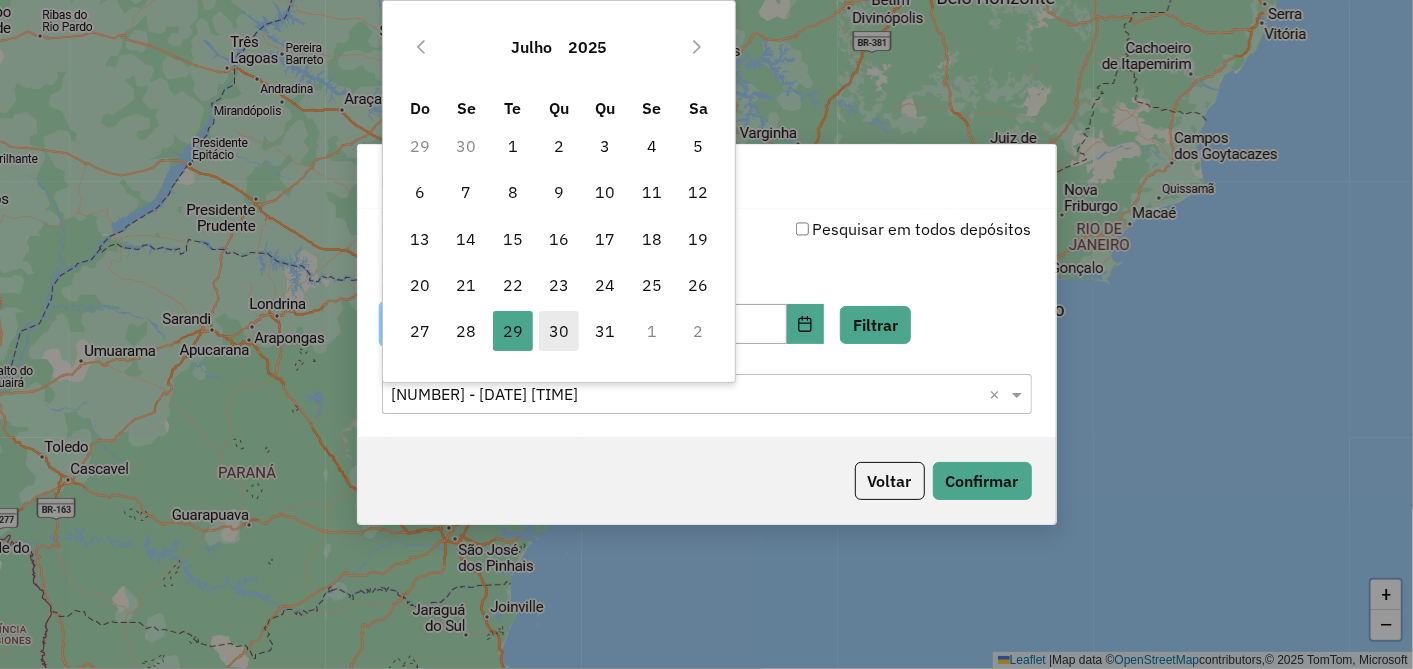 click on "30" at bounding box center [559, 331] 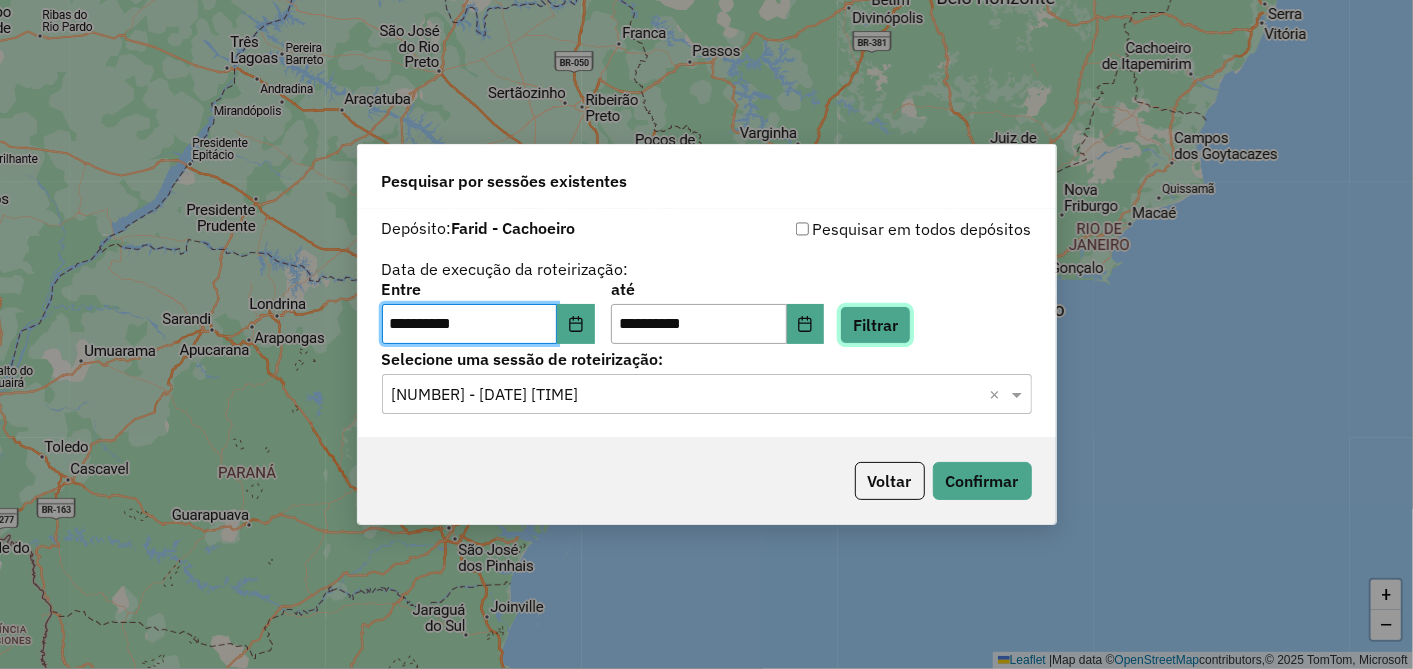click on "Filtrar" 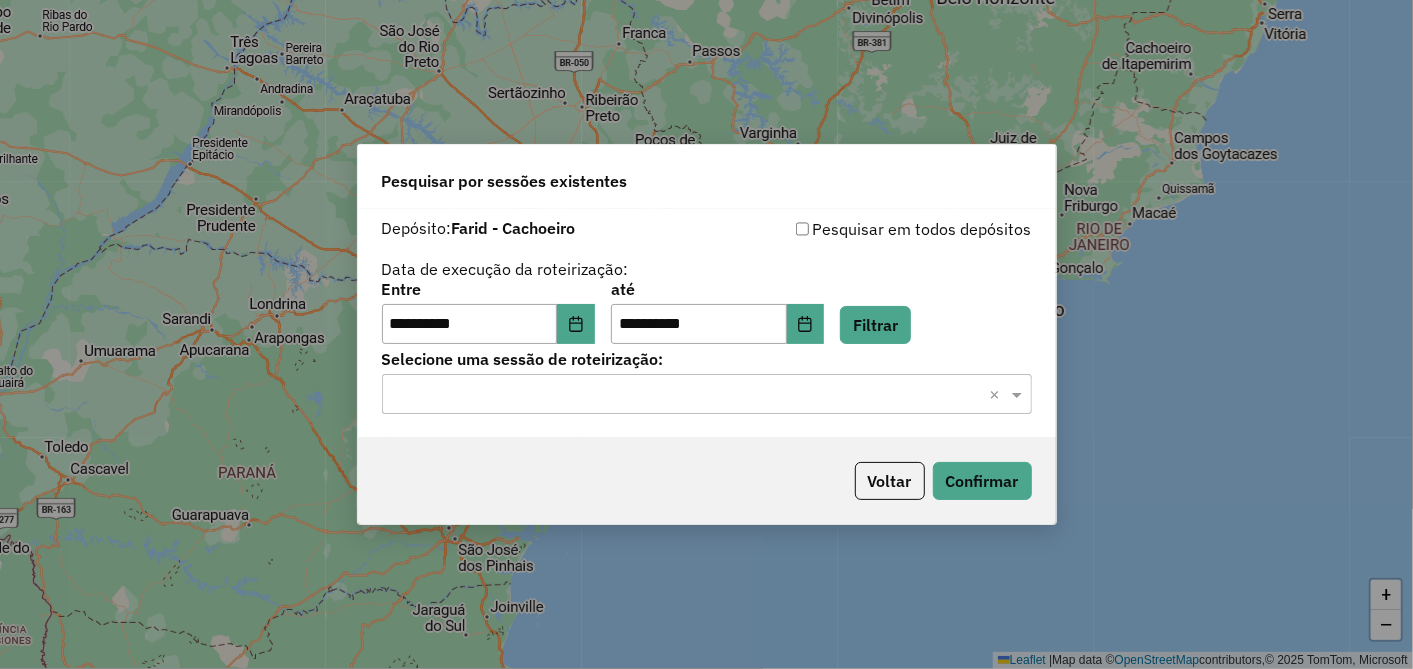 click 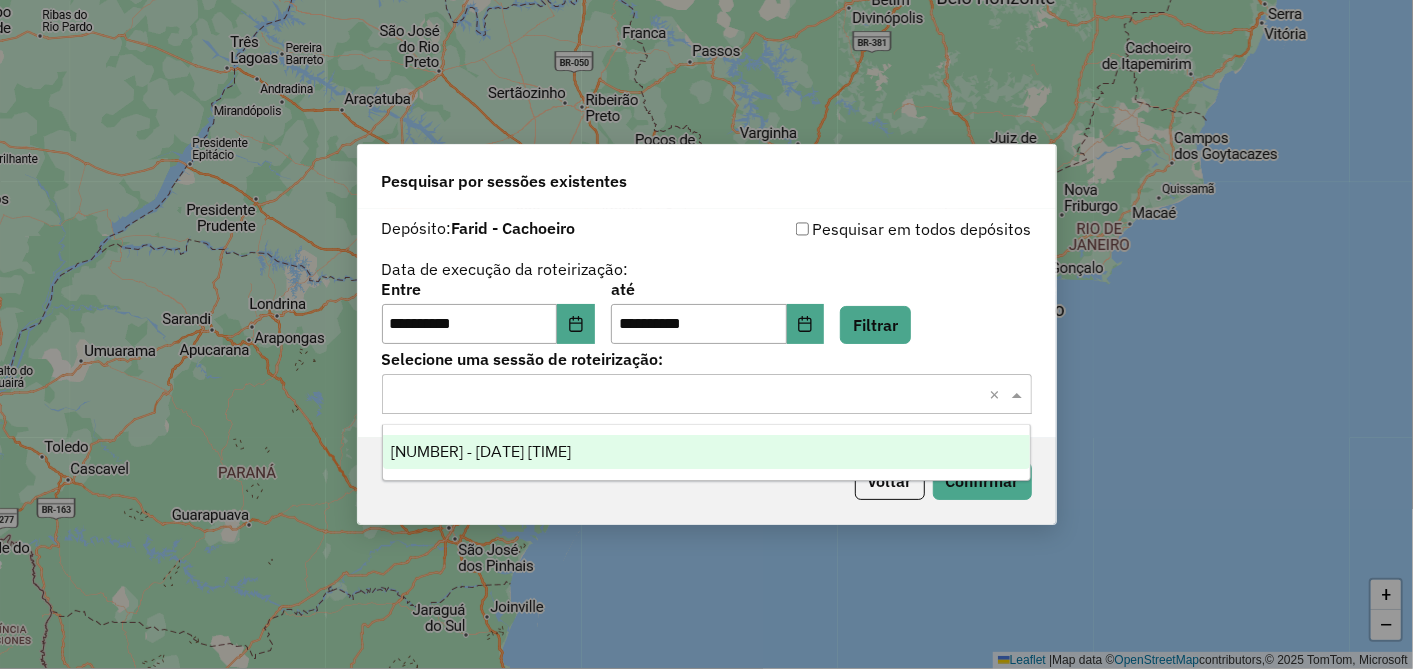 click on "971960 - 30/07/2025 17:43" at bounding box center (706, 452) 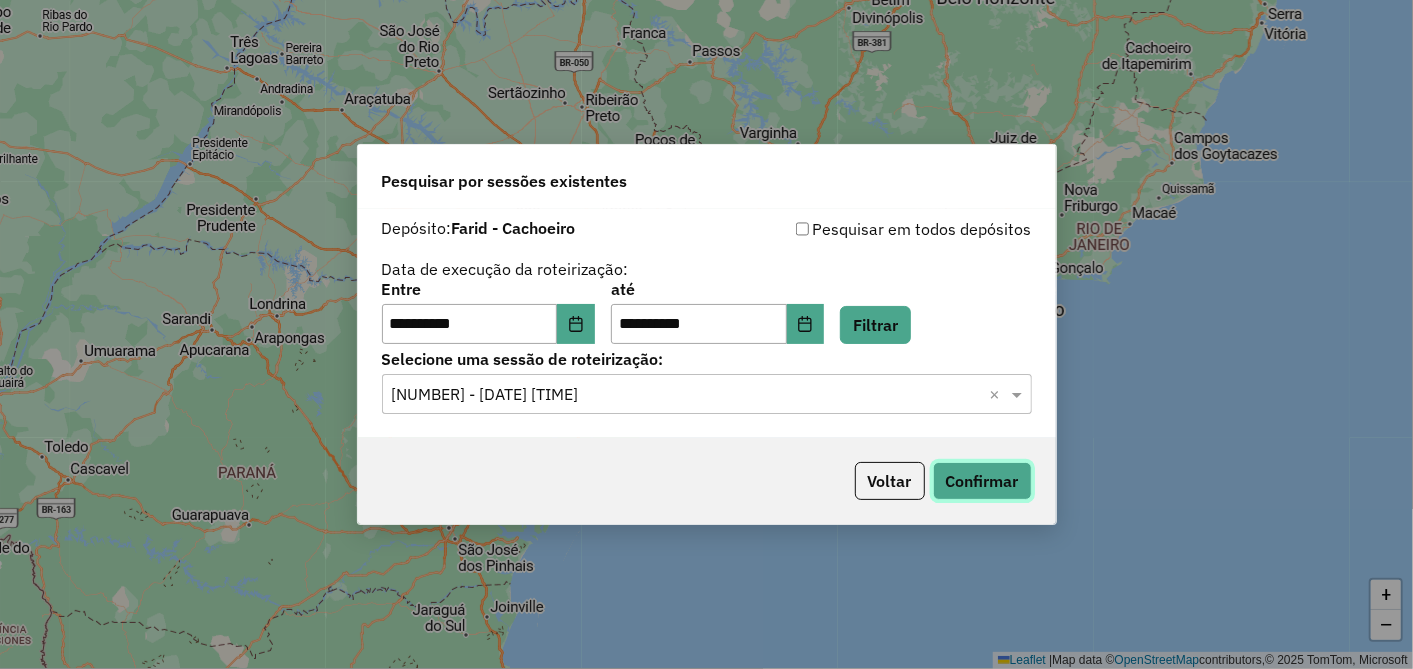 click on "Confirmar" 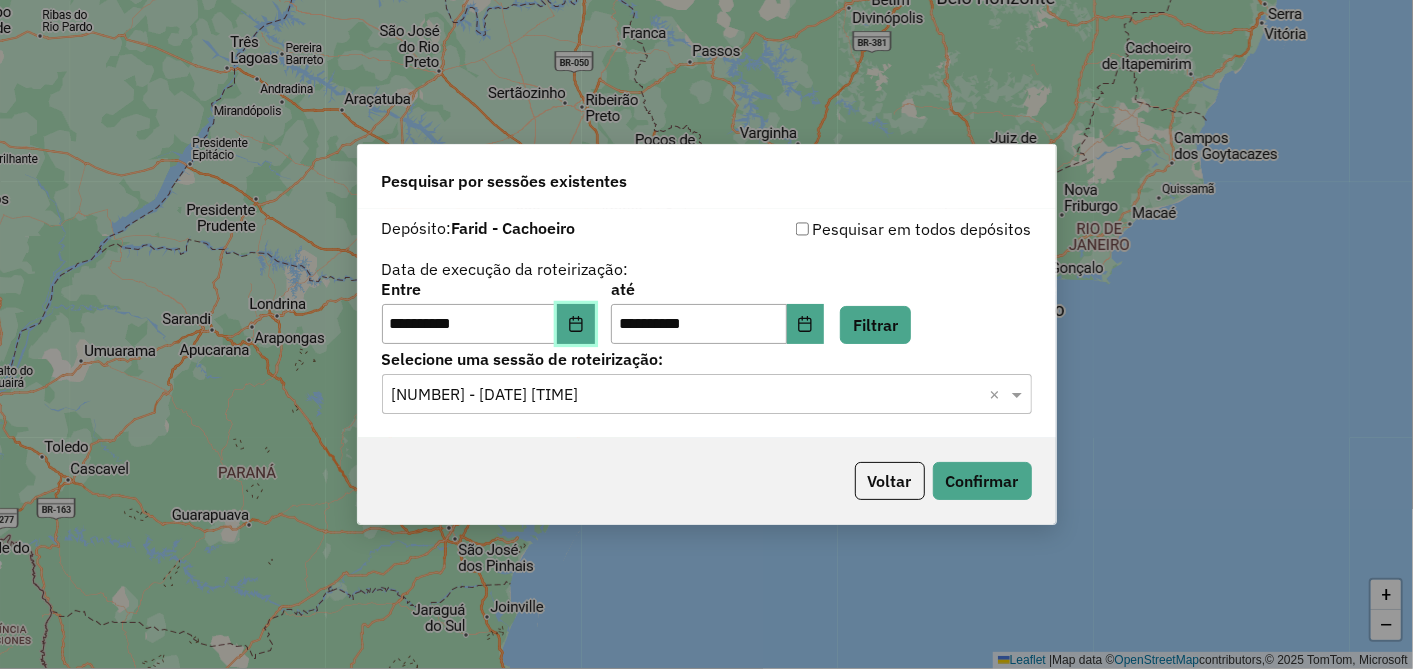 click 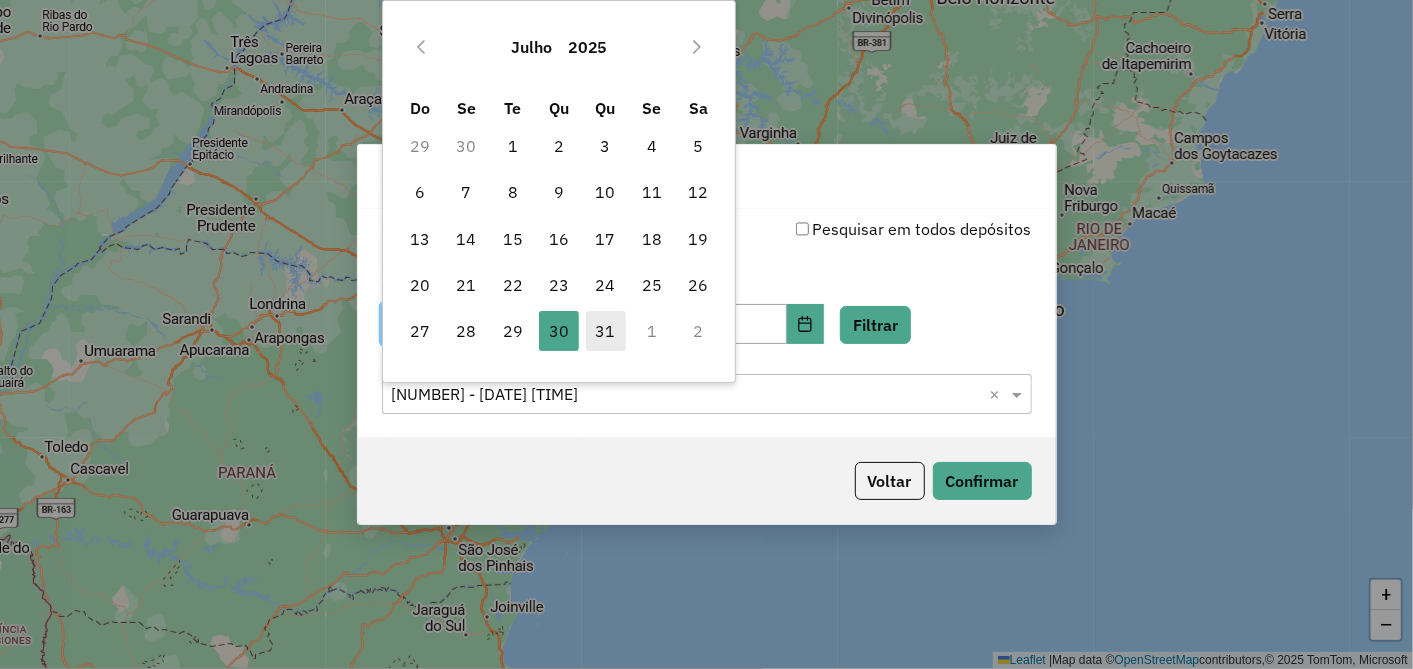 click on "31" at bounding box center (606, 331) 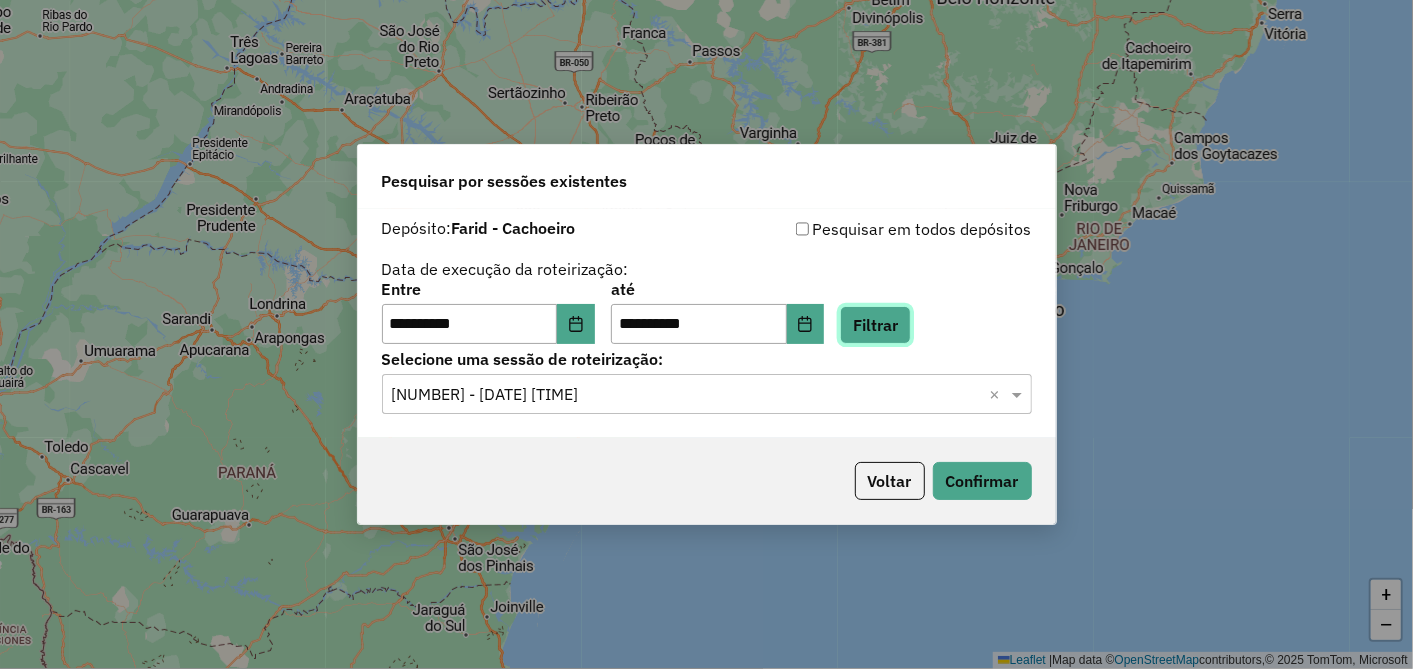 click on "Filtrar" 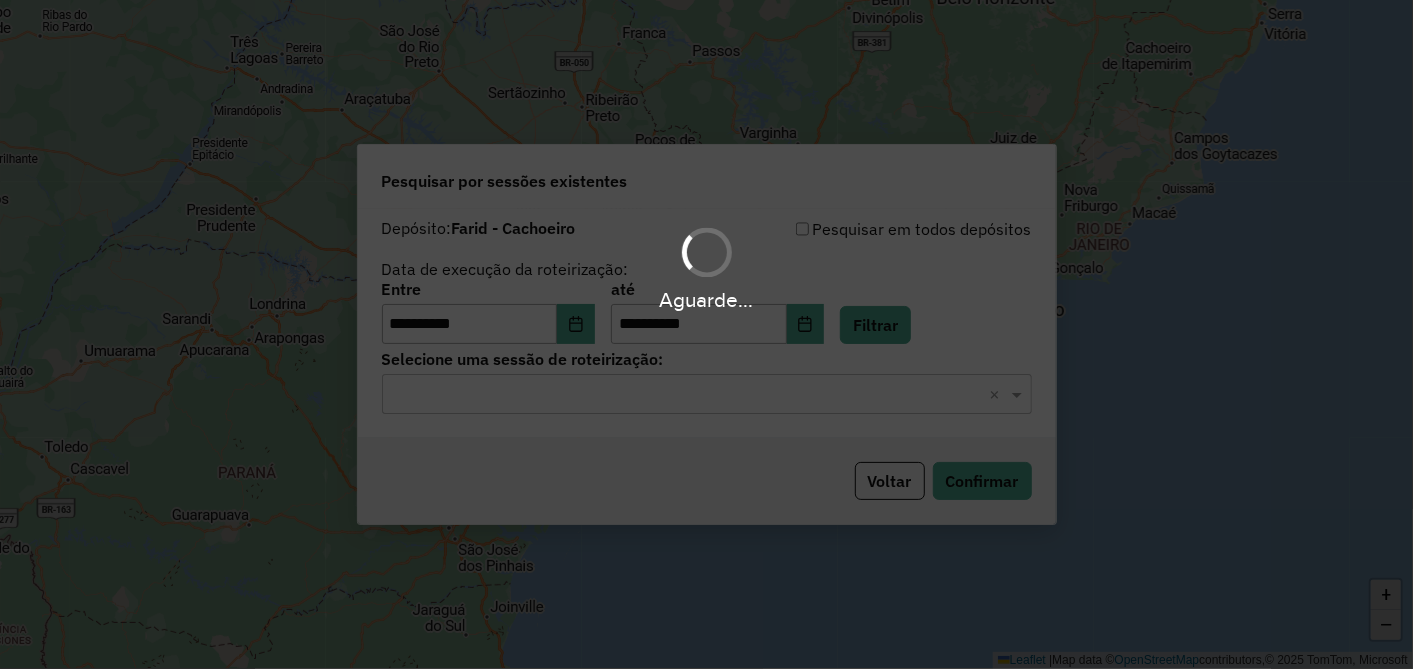 click 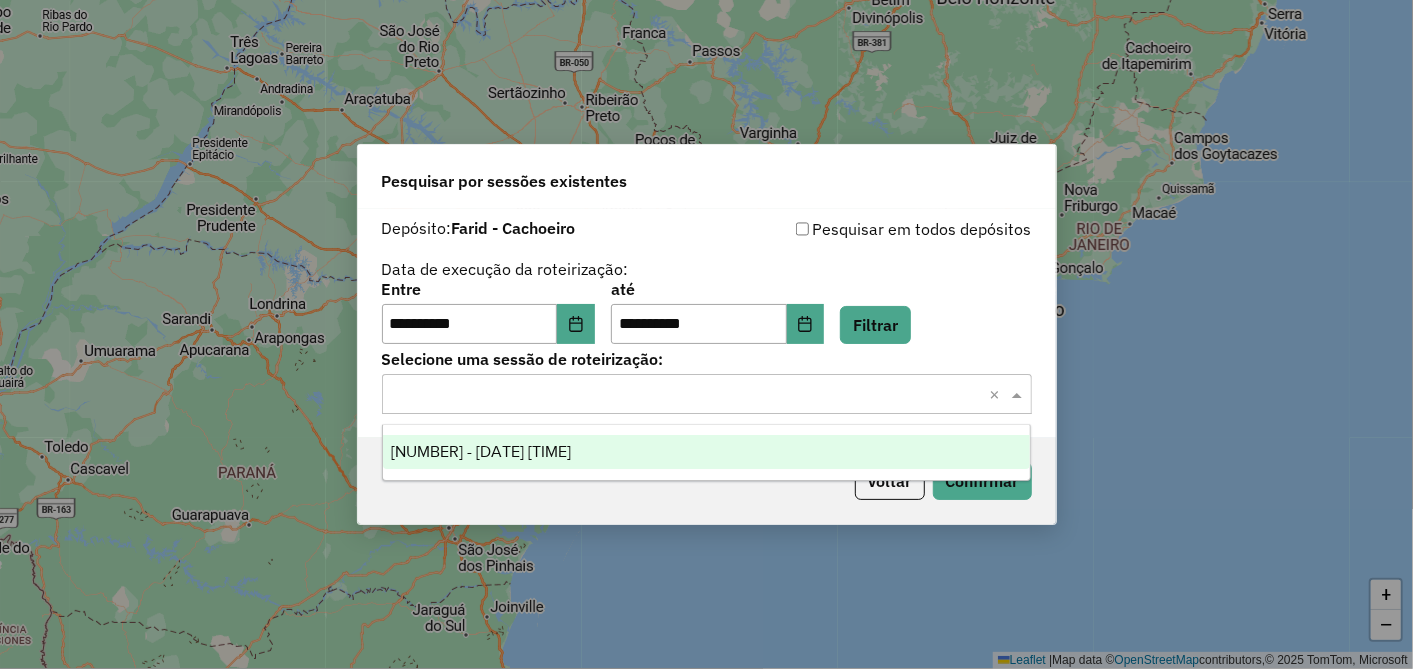 click on "972652 - 31/07/2025 17:58" at bounding box center (706, 452) 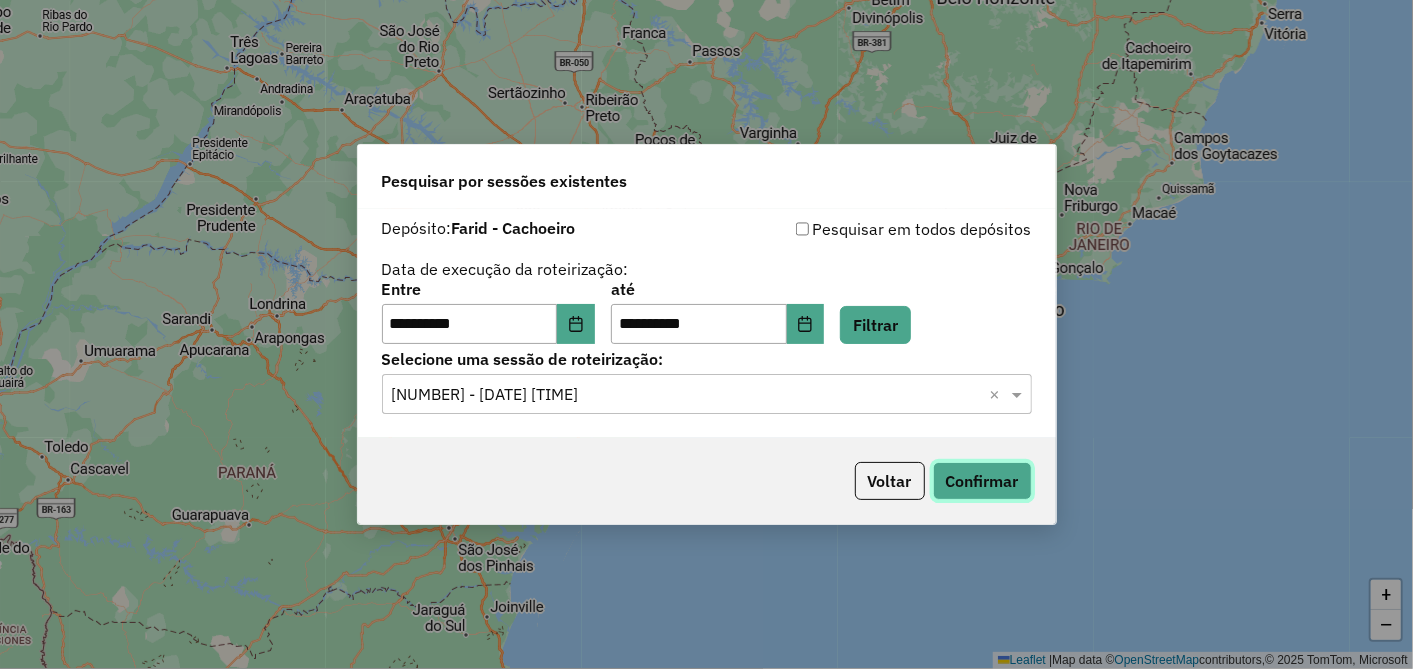 click on "Confirmar" 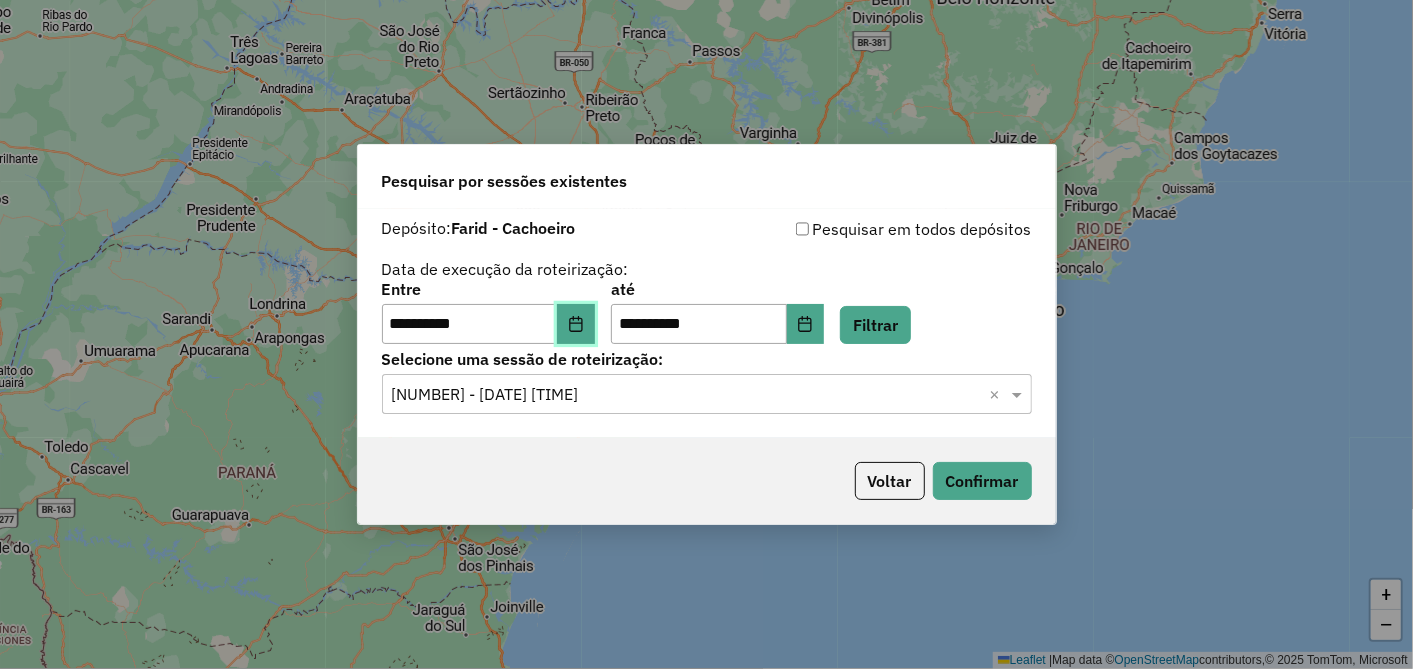 click at bounding box center (576, 324) 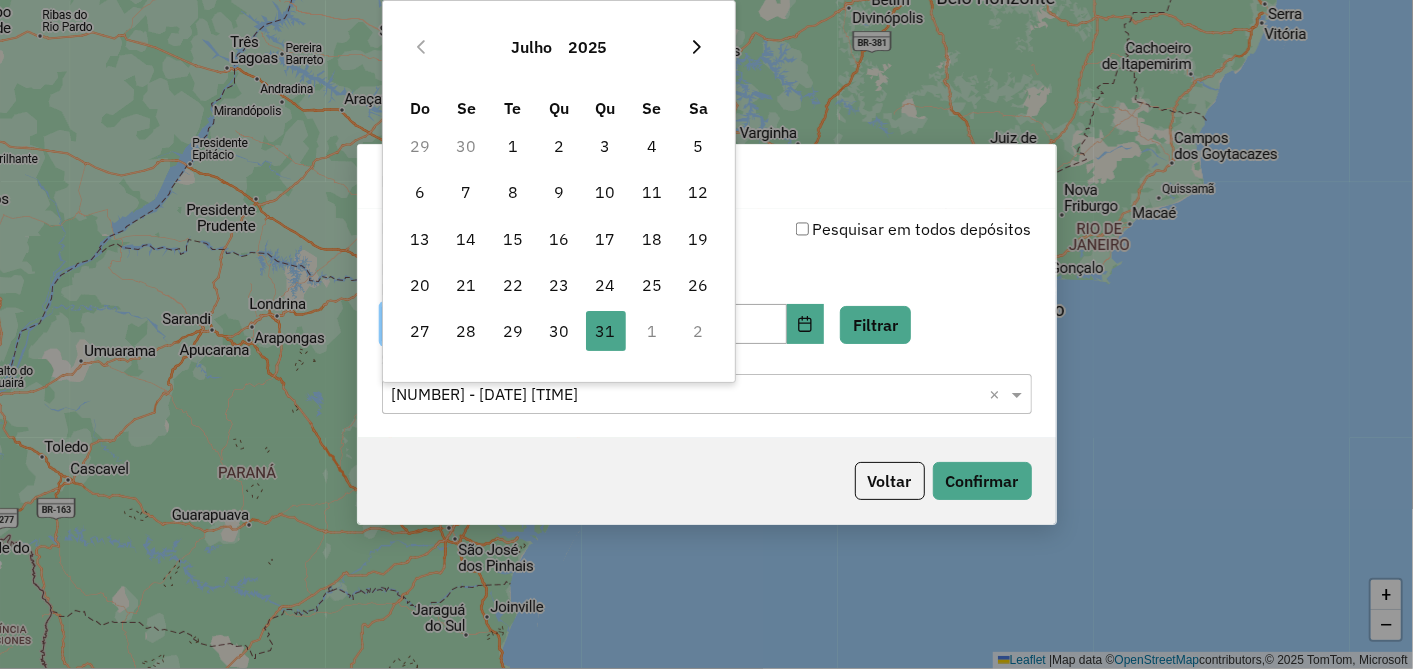 click at bounding box center (697, 47) 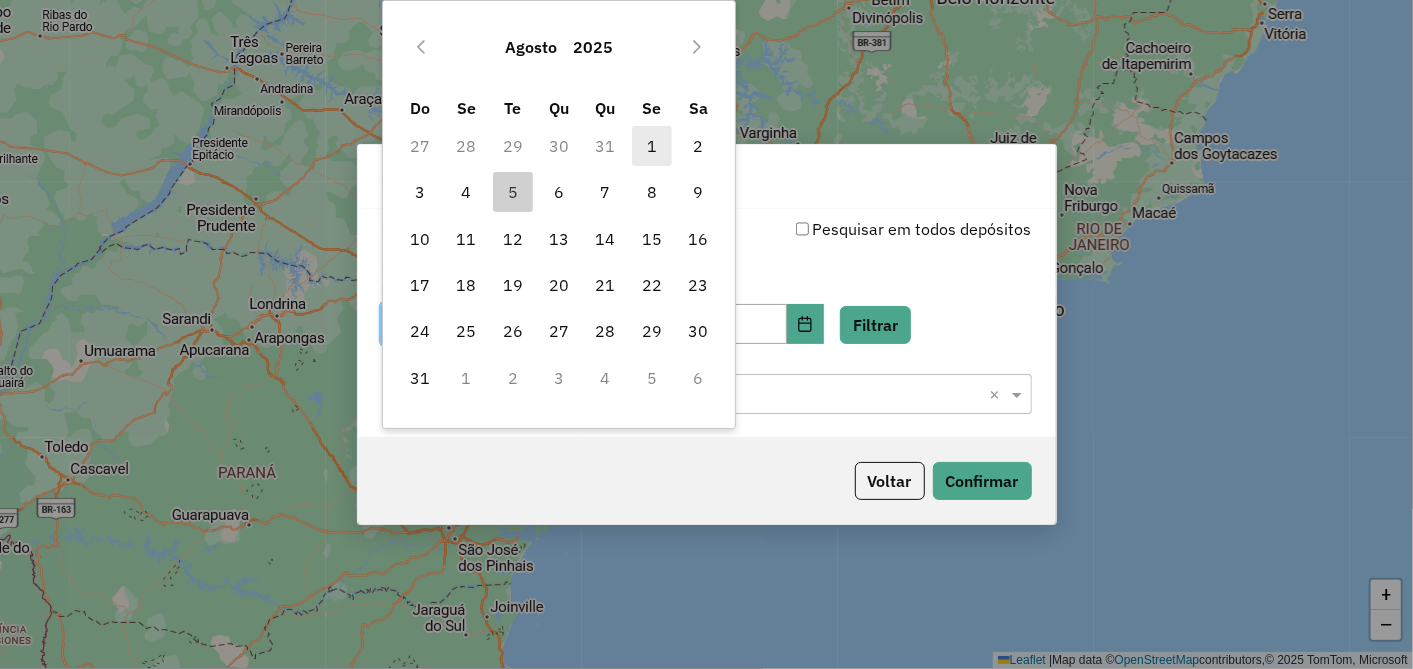 click on "1" at bounding box center [652, 146] 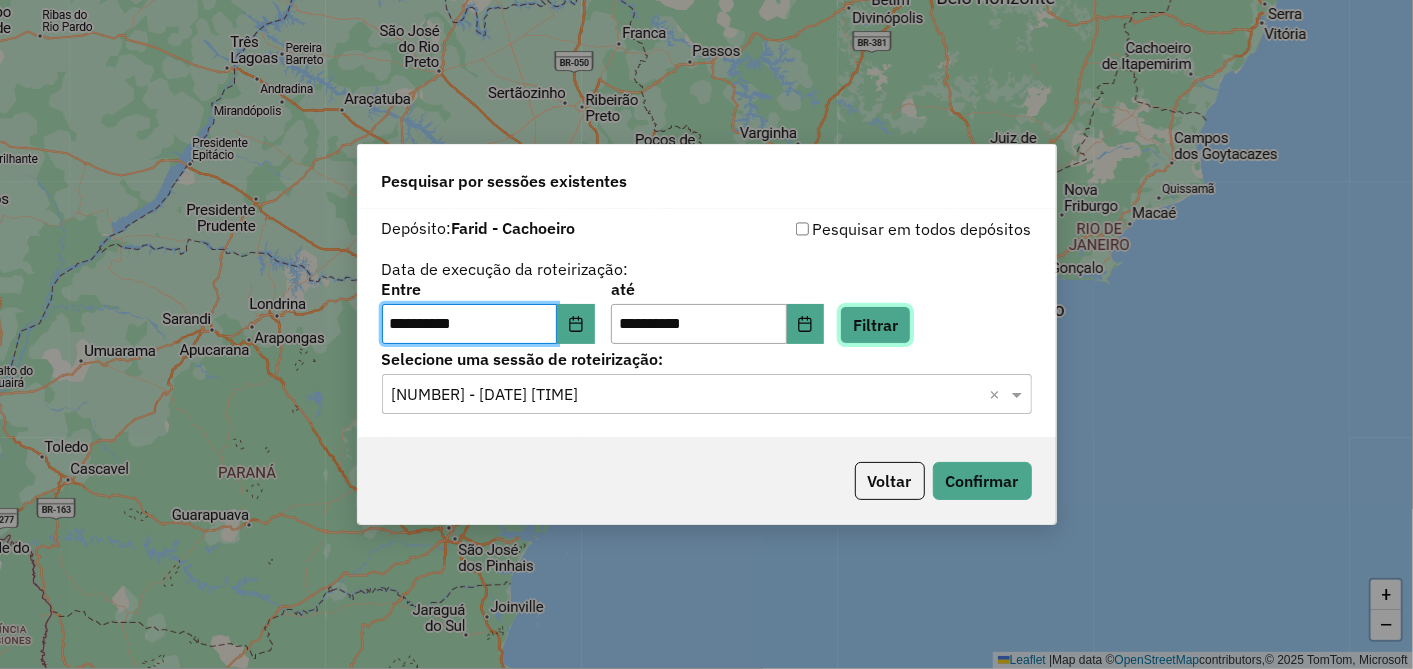click on "Filtrar" 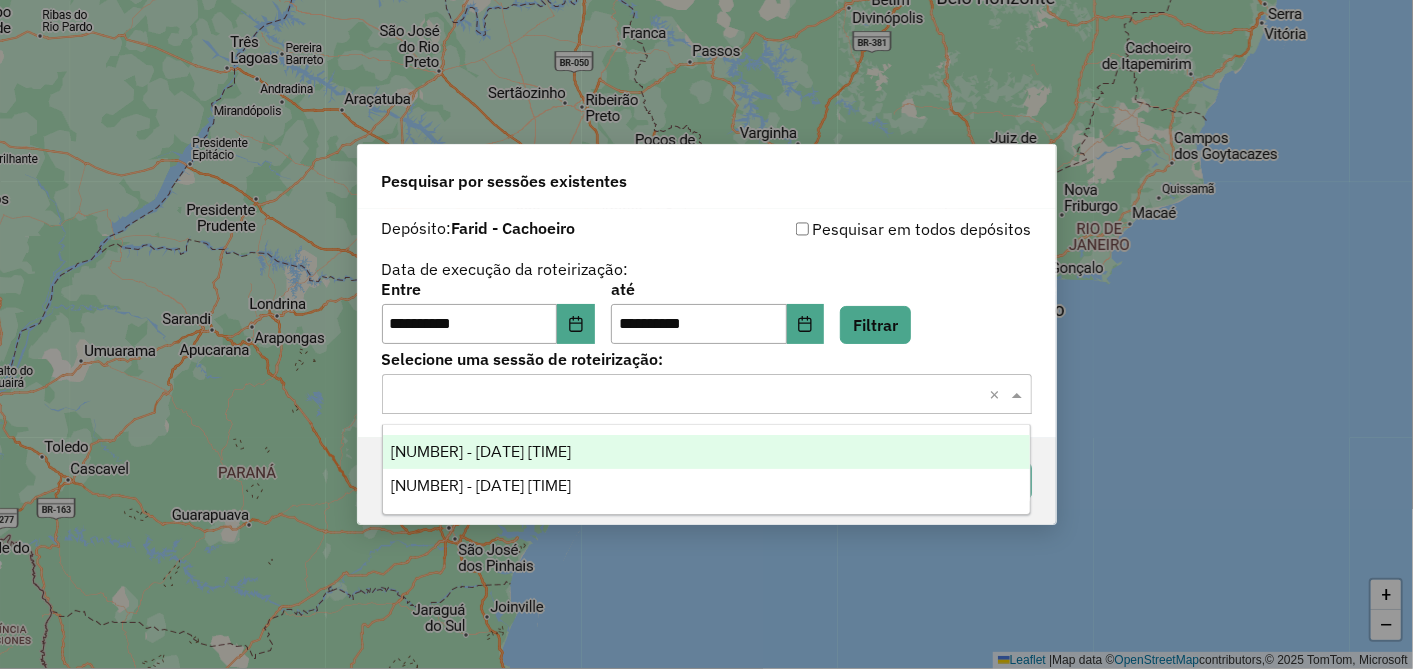 click 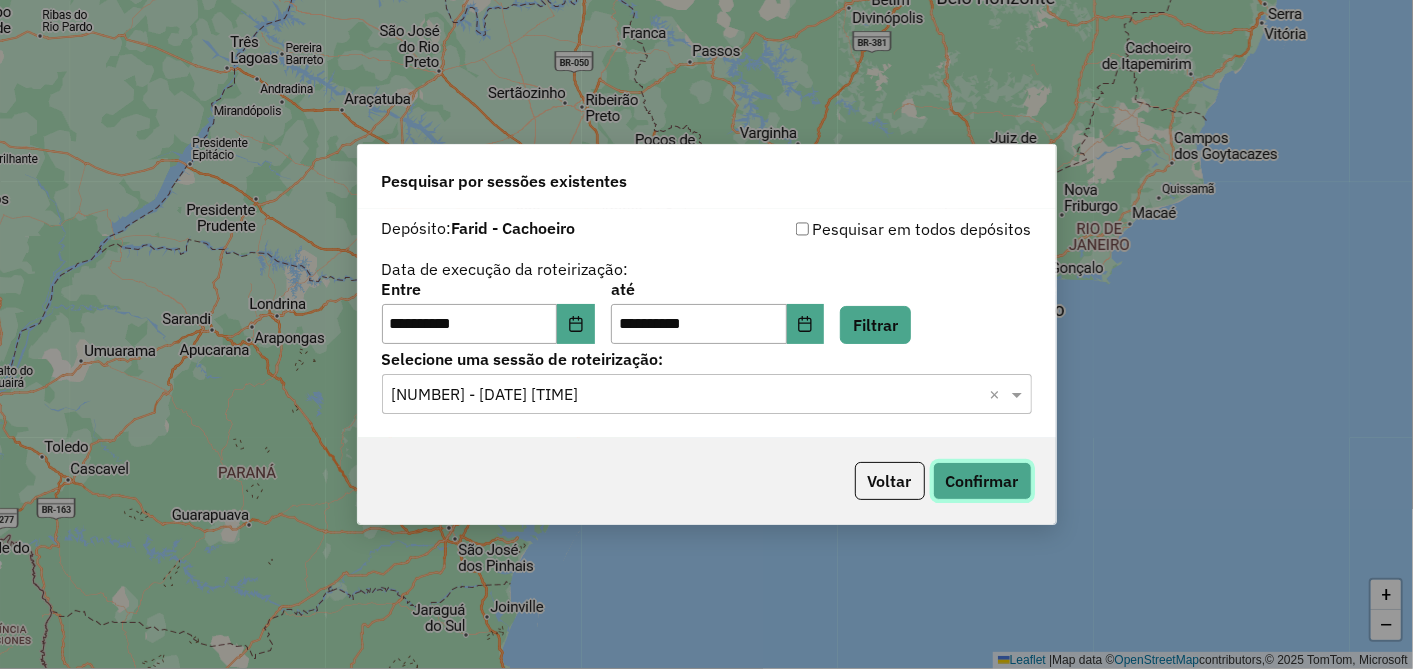 click on "Confirmar" 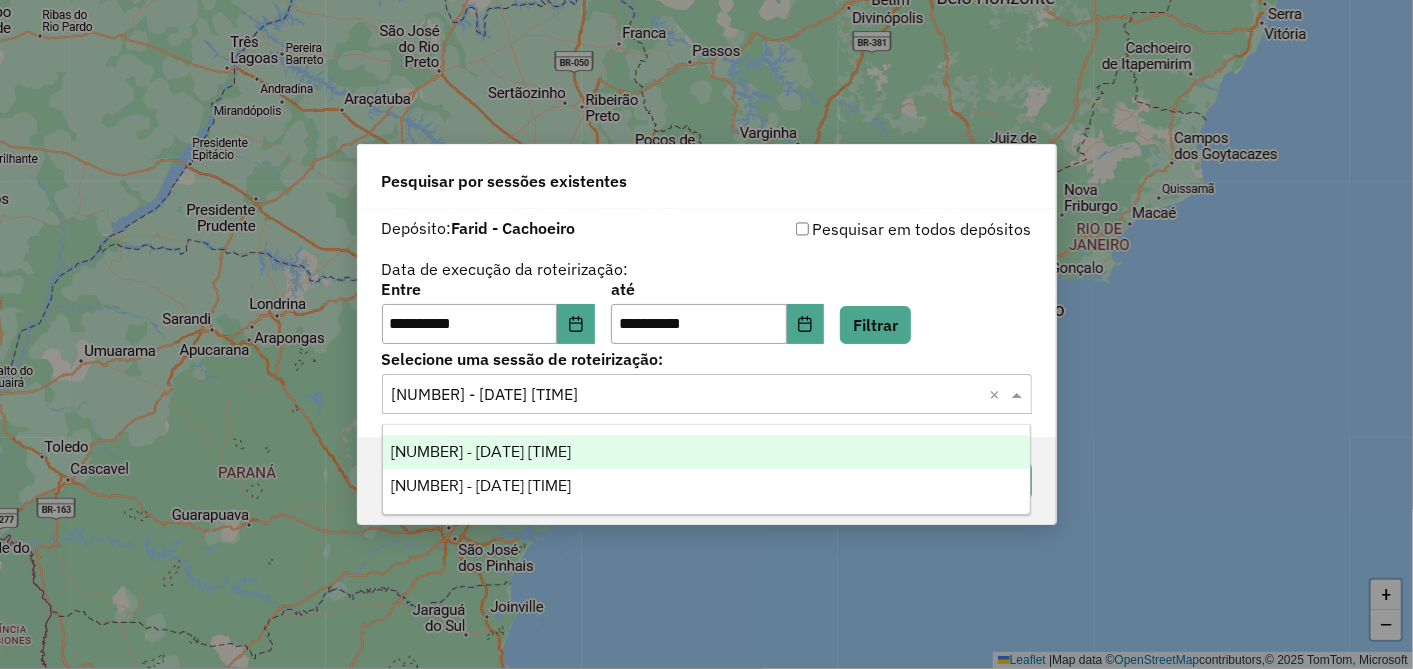 click 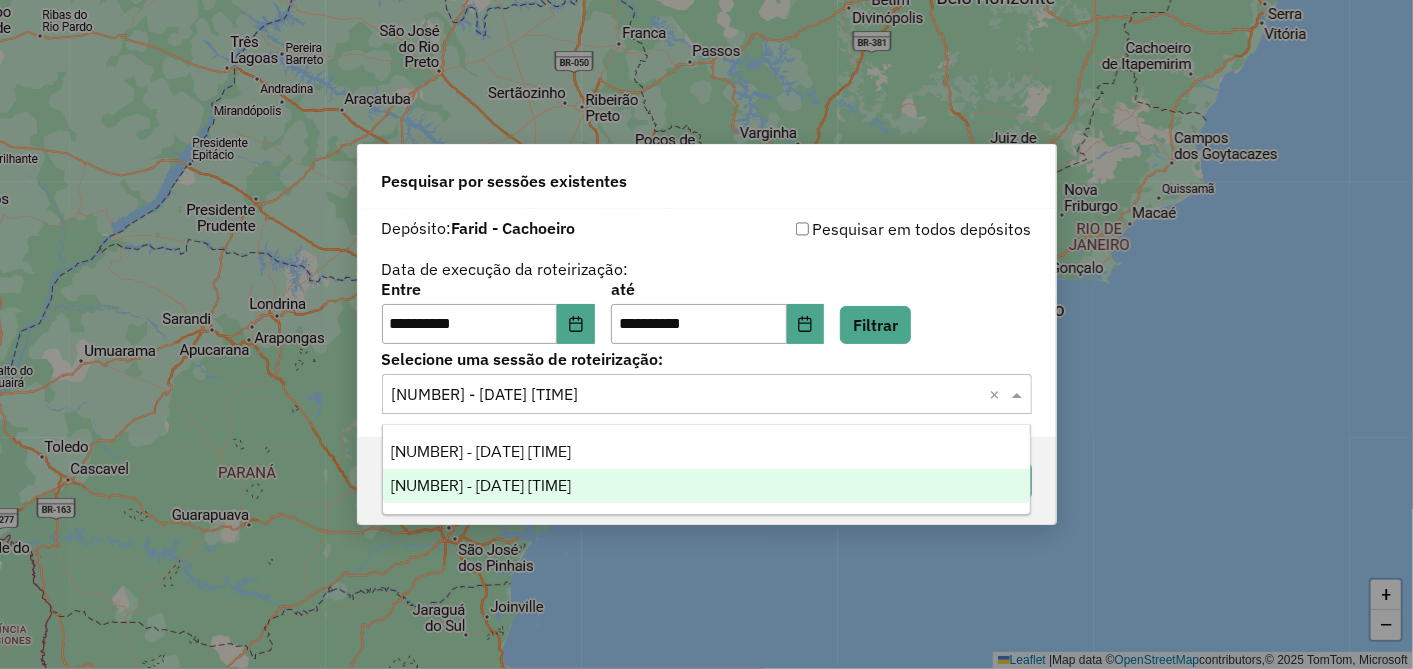 click on "973484 - 01/08/2025 18:36" at bounding box center (706, 486) 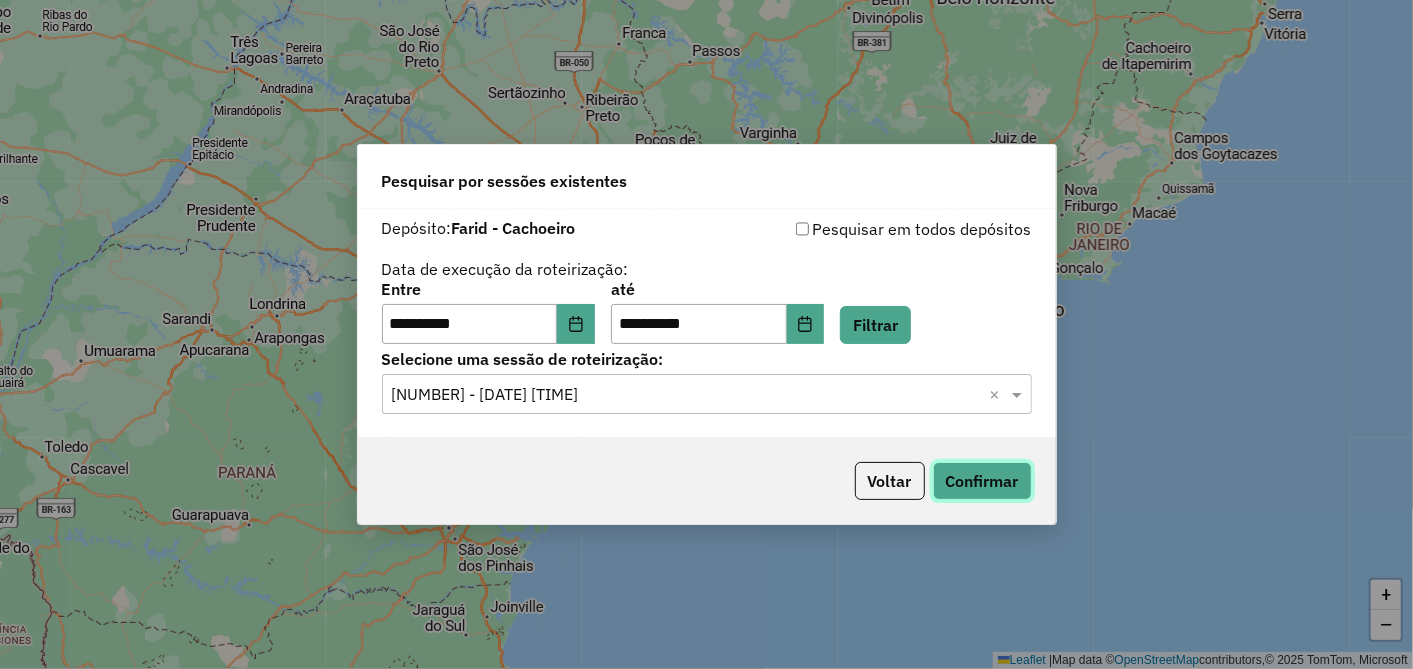 click on "Confirmar" 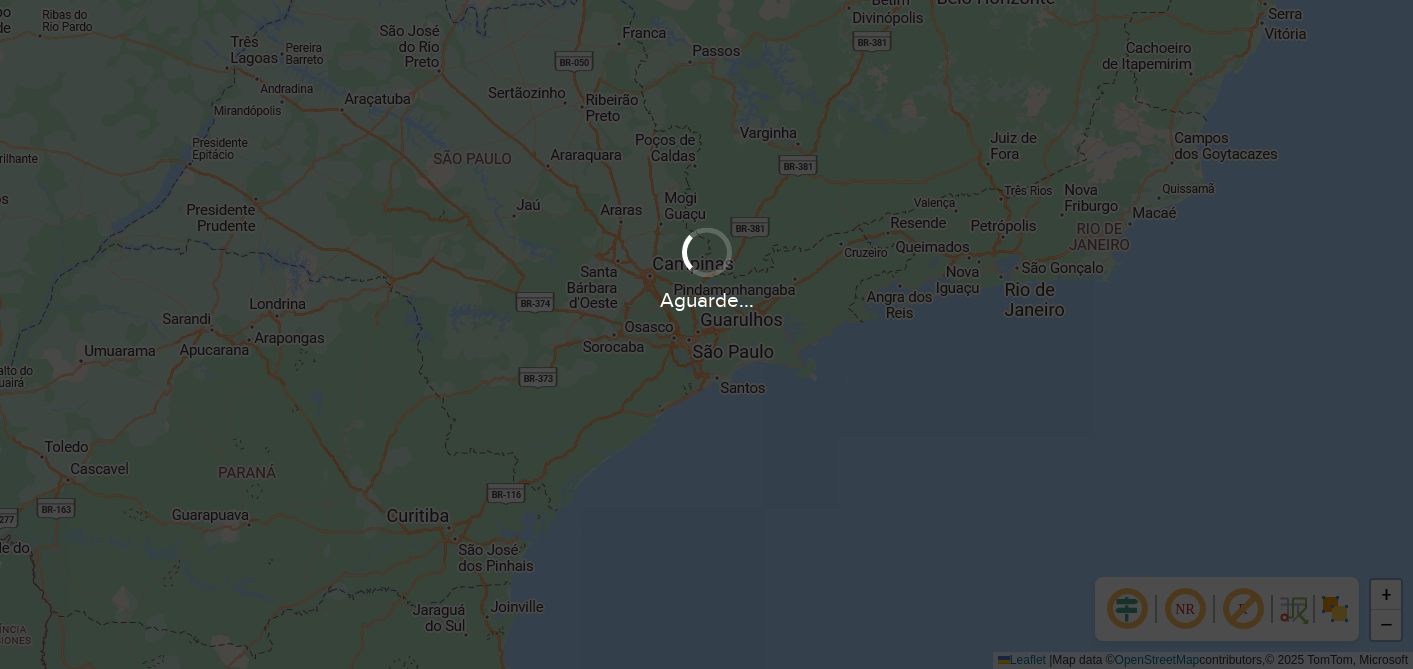 scroll, scrollTop: 0, scrollLeft: 0, axis: both 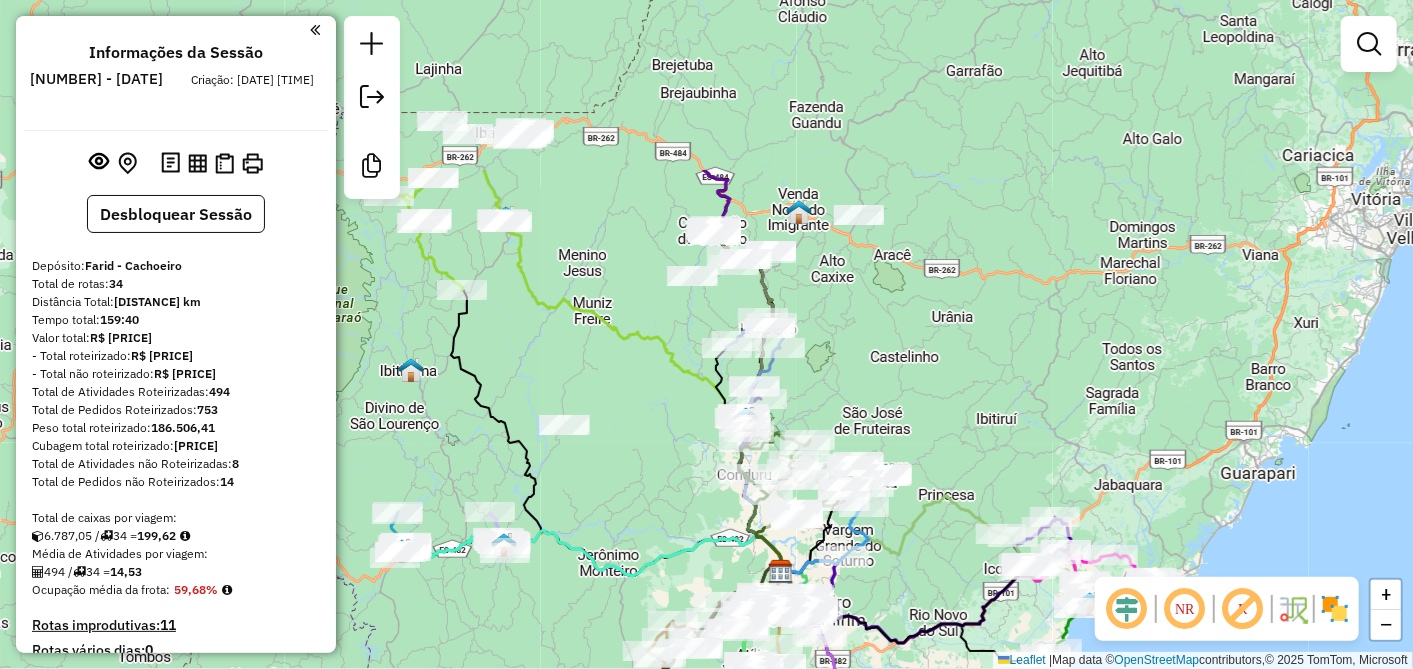 drag, startPoint x: 869, startPoint y: 157, endPoint x: 934, endPoint y: 383, distance: 235.16165 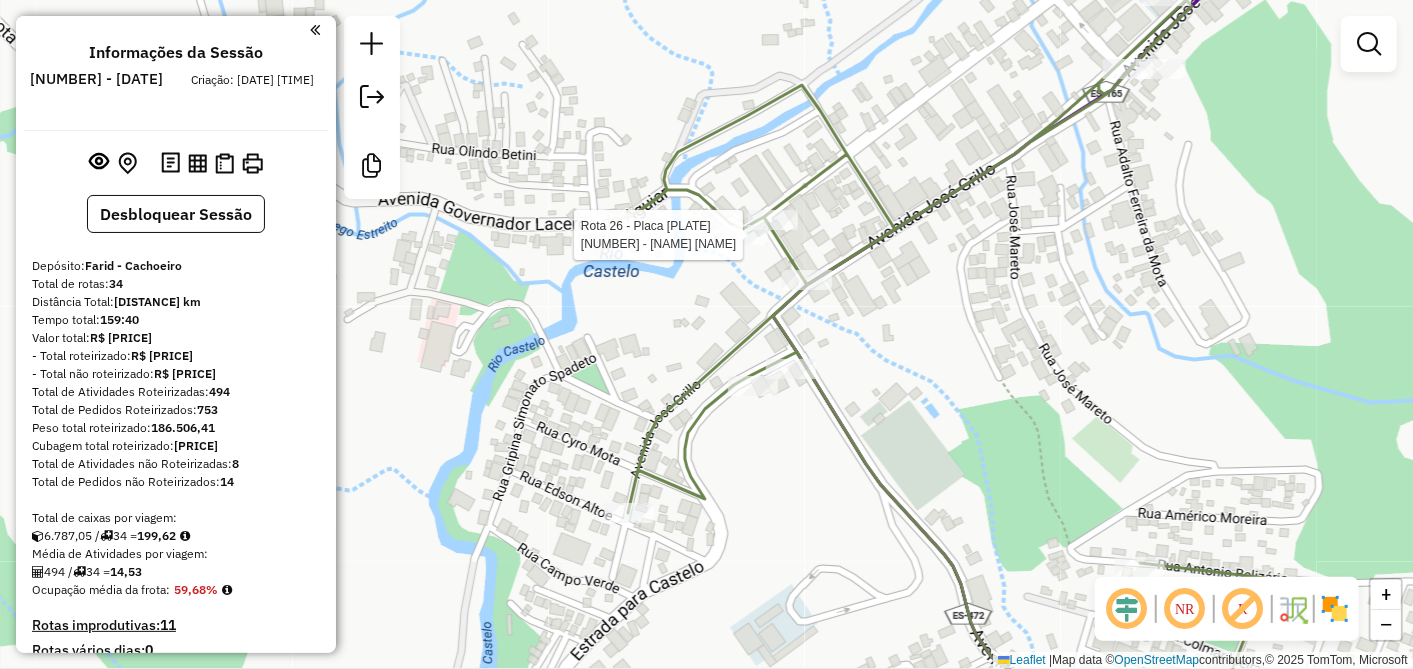 select on "**********" 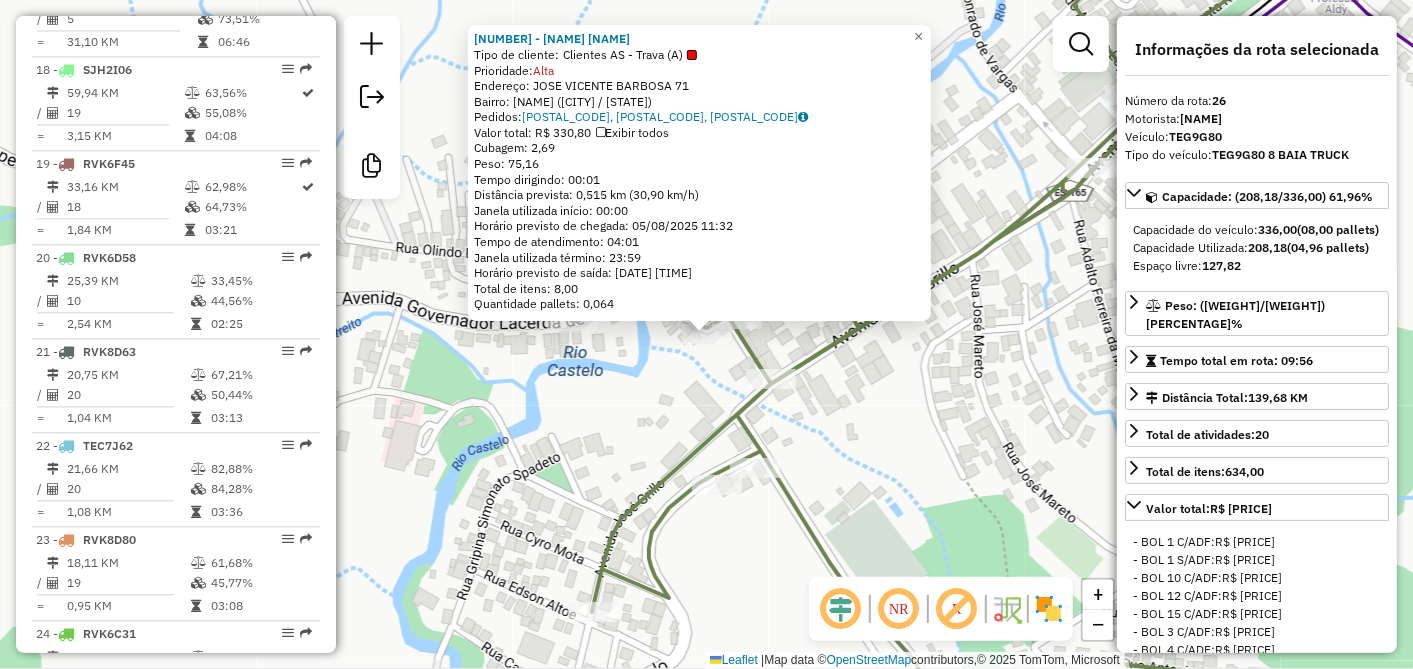 scroll, scrollTop: 3128, scrollLeft: 0, axis: vertical 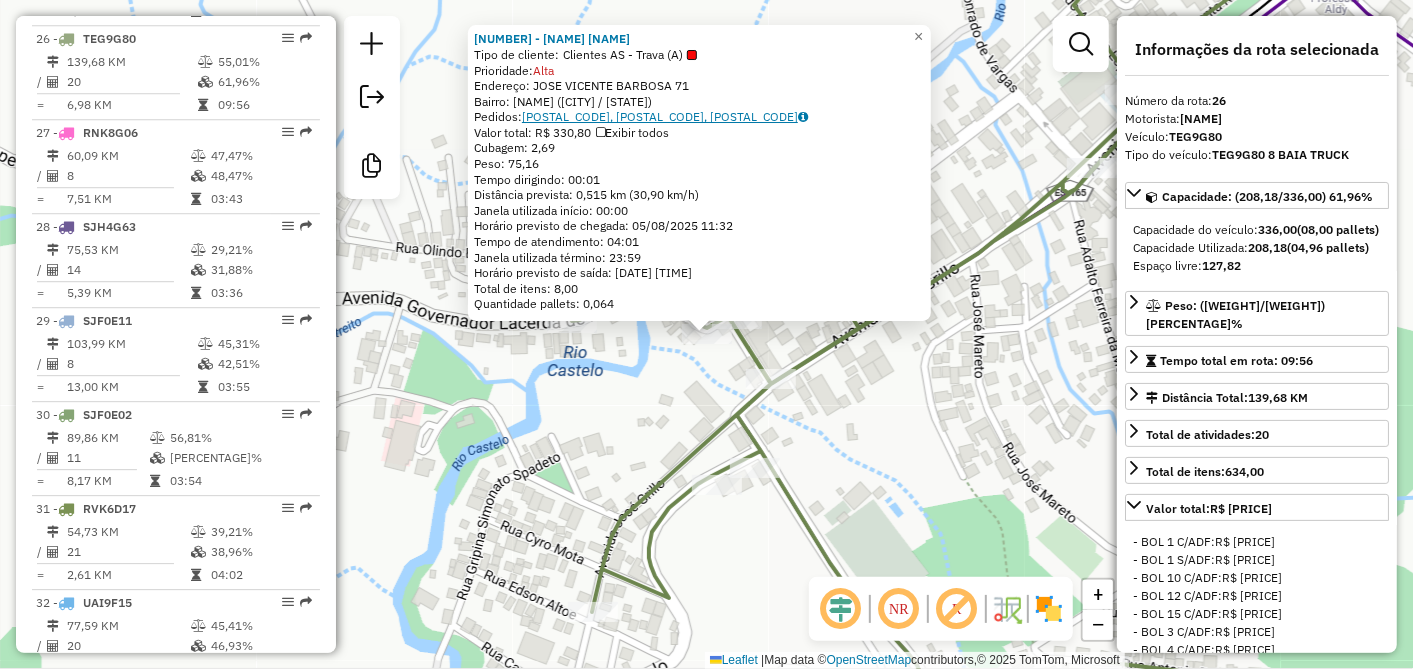 click on "04259545, 04259809, 04260089" 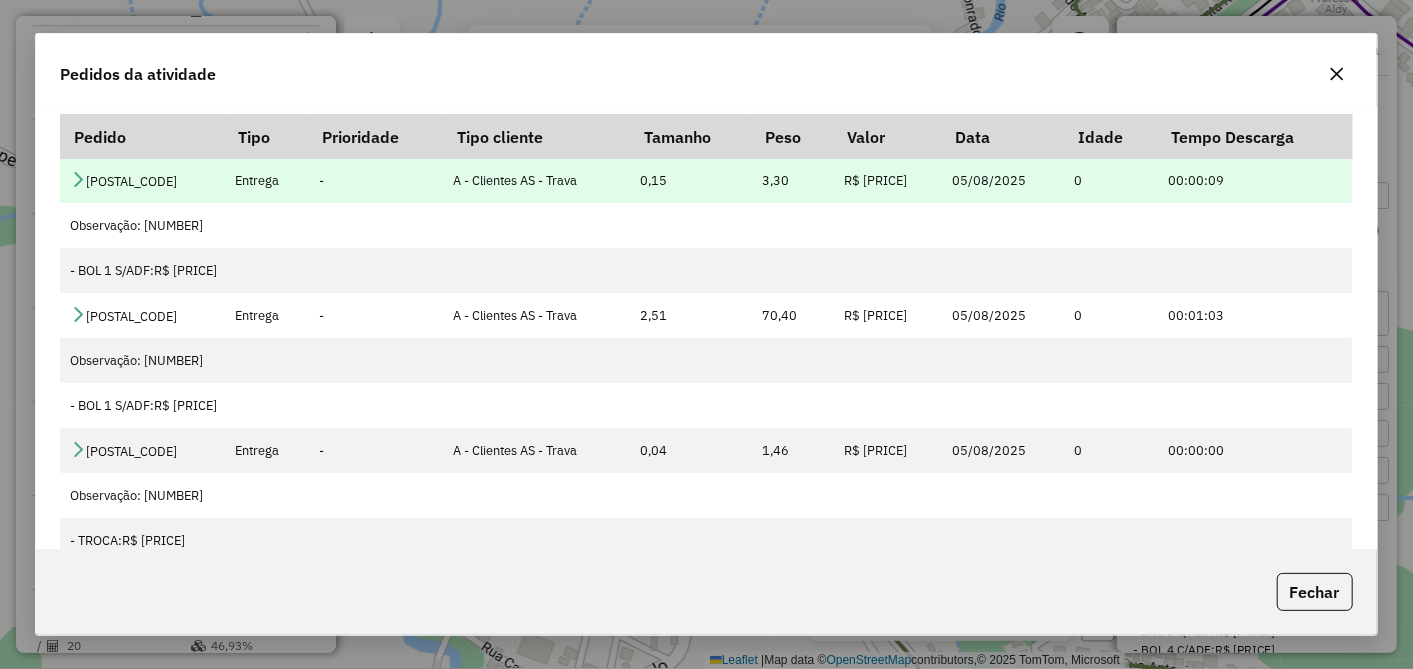 click on "04259545" at bounding box center (142, 180) 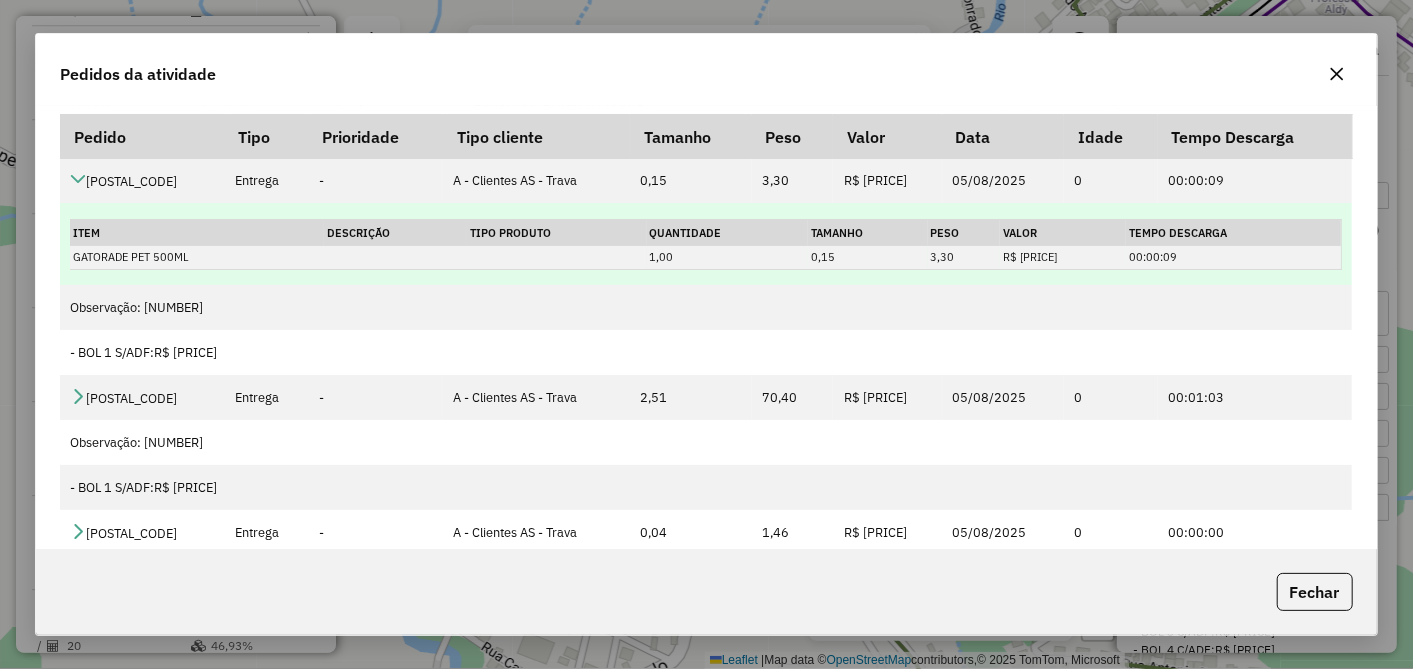 scroll, scrollTop: 49, scrollLeft: 0, axis: vertical 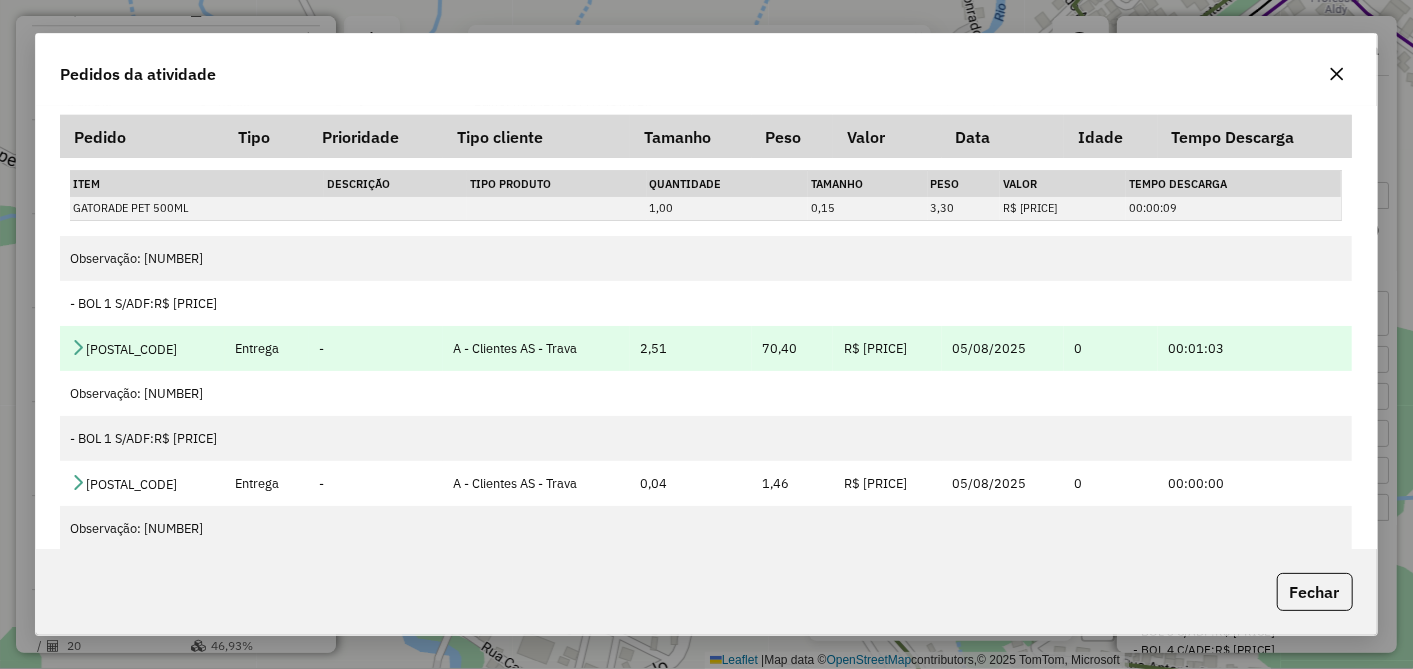 click at bounding box center (78, 347) 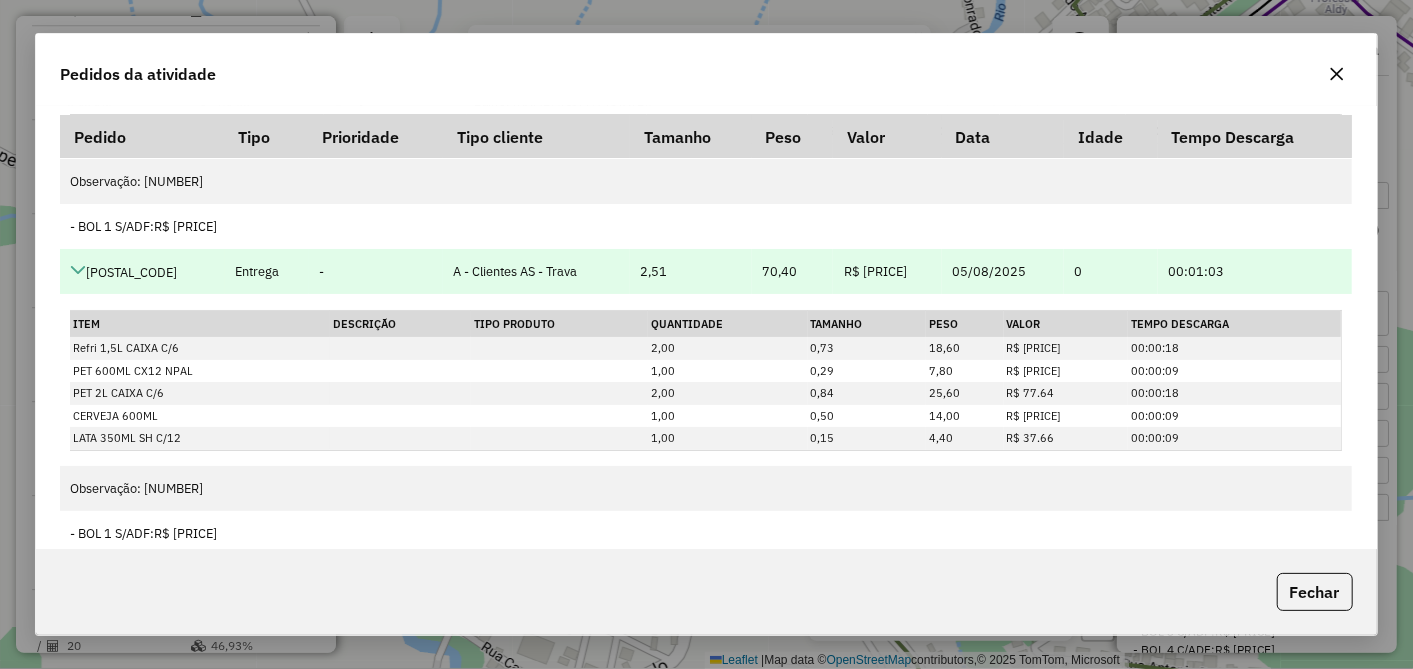 scroll, scrollTop: 160, scrollLeft: 0, axis: vertical 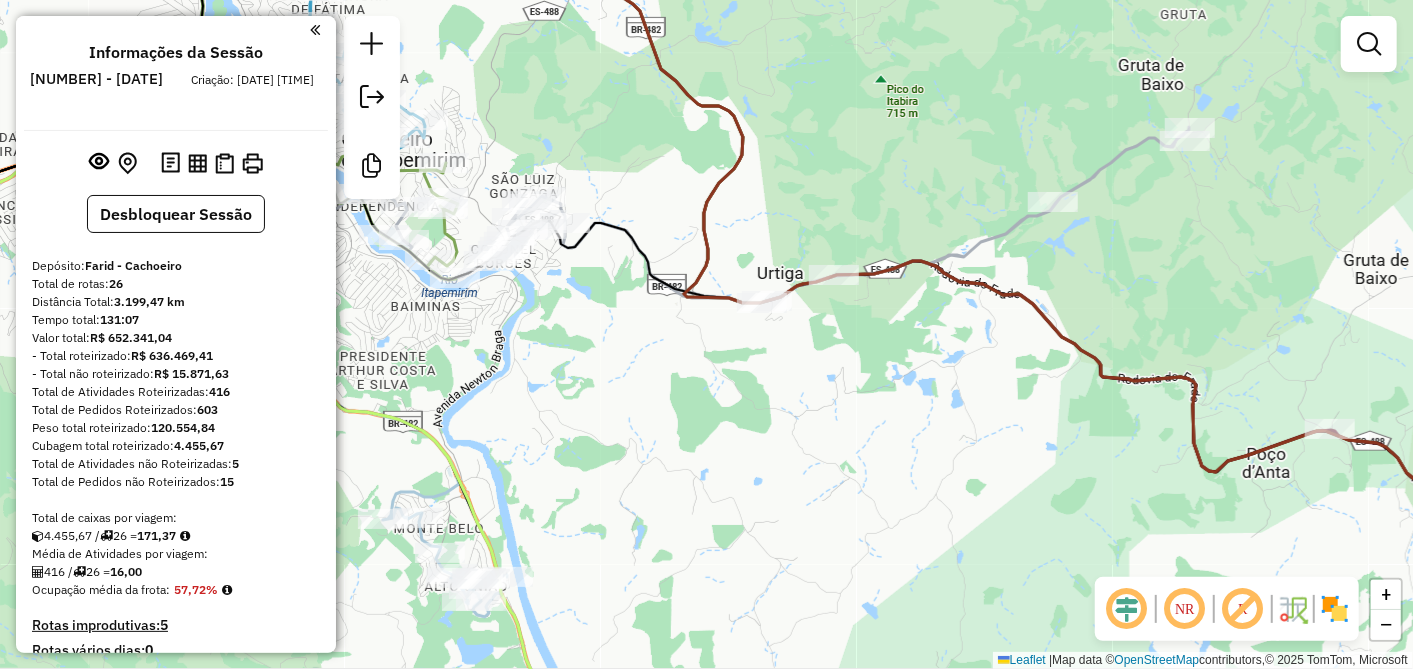 drag, startPoint x: 611, startPoint y: 122, endPoint x: 805, endPoint y: 251, distance: 232.97424 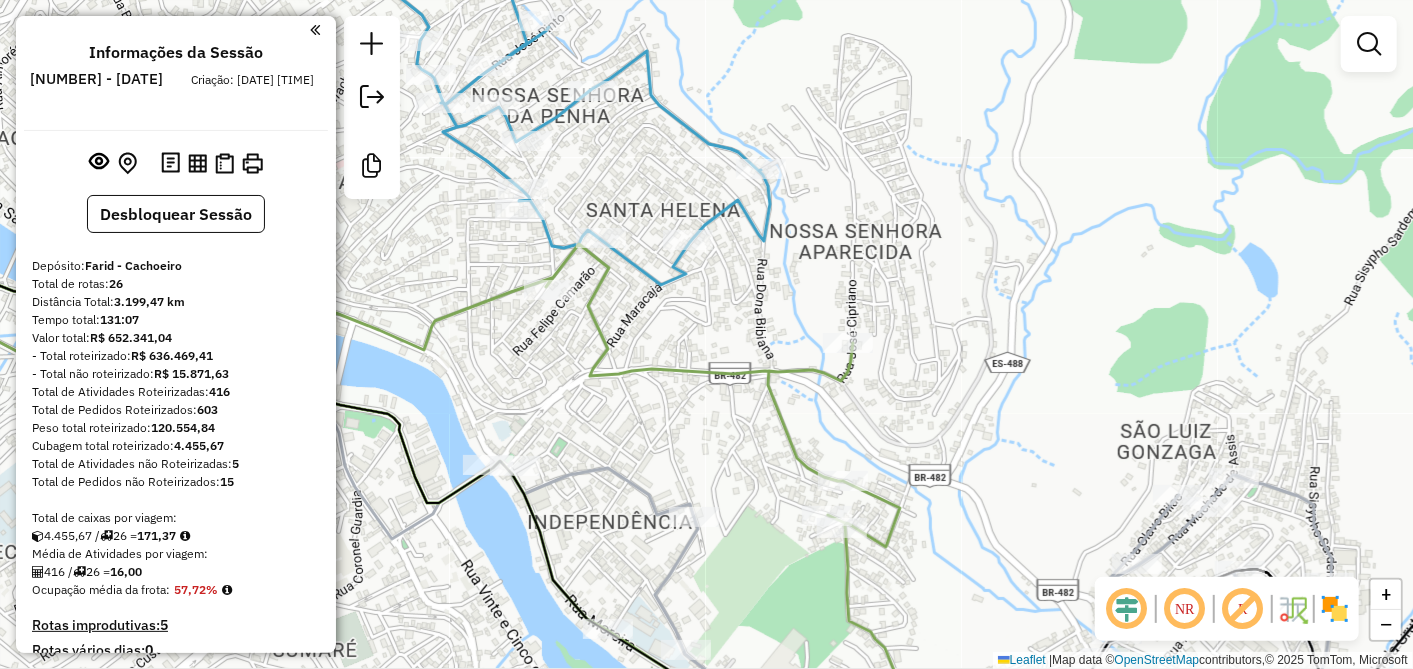 drag, startPoint x: 643, startPoint y: 385, endPoint x: 746, endPoint y: 328, distance: 117.72001 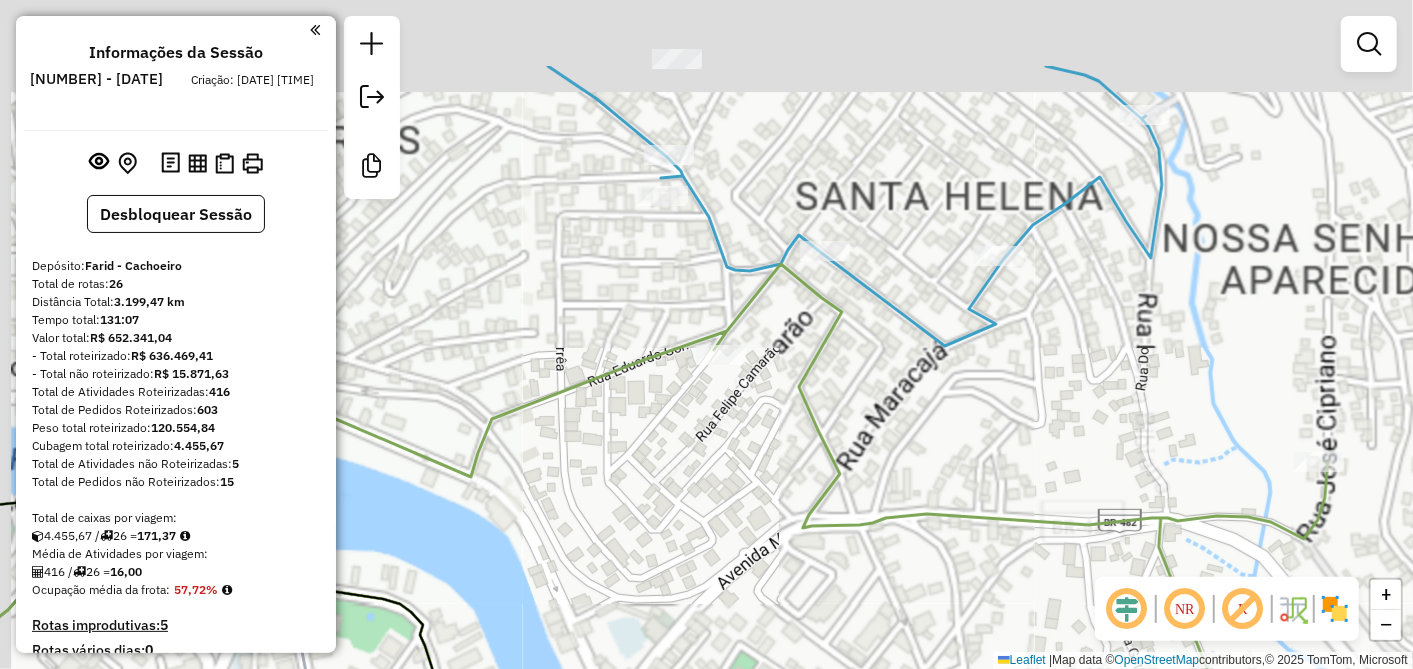 drag, startPoint x: 628, startPoint y: 184, endPoint x: 642, endPoint y: 374, distance: 190.51509 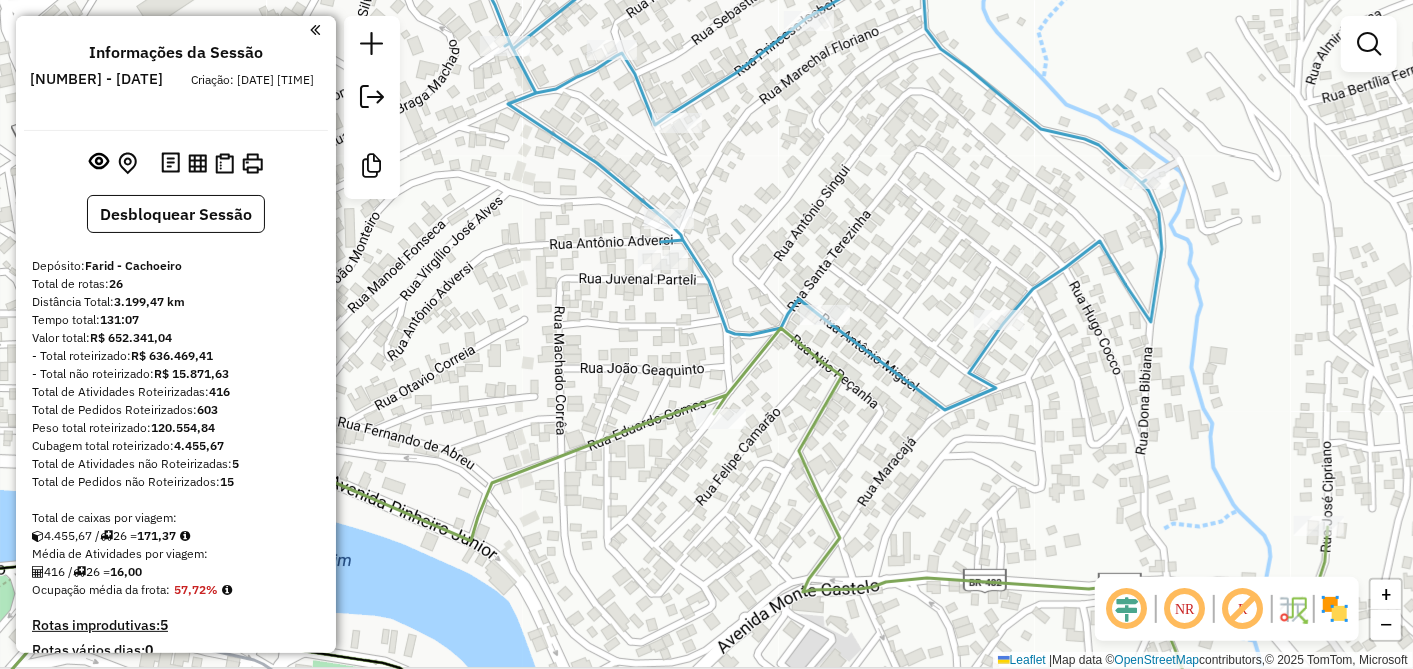 drag, startPoint x: 874, startPoint y: 191, endPoint x: 871, endPoint y: 170, distance: 21.213203 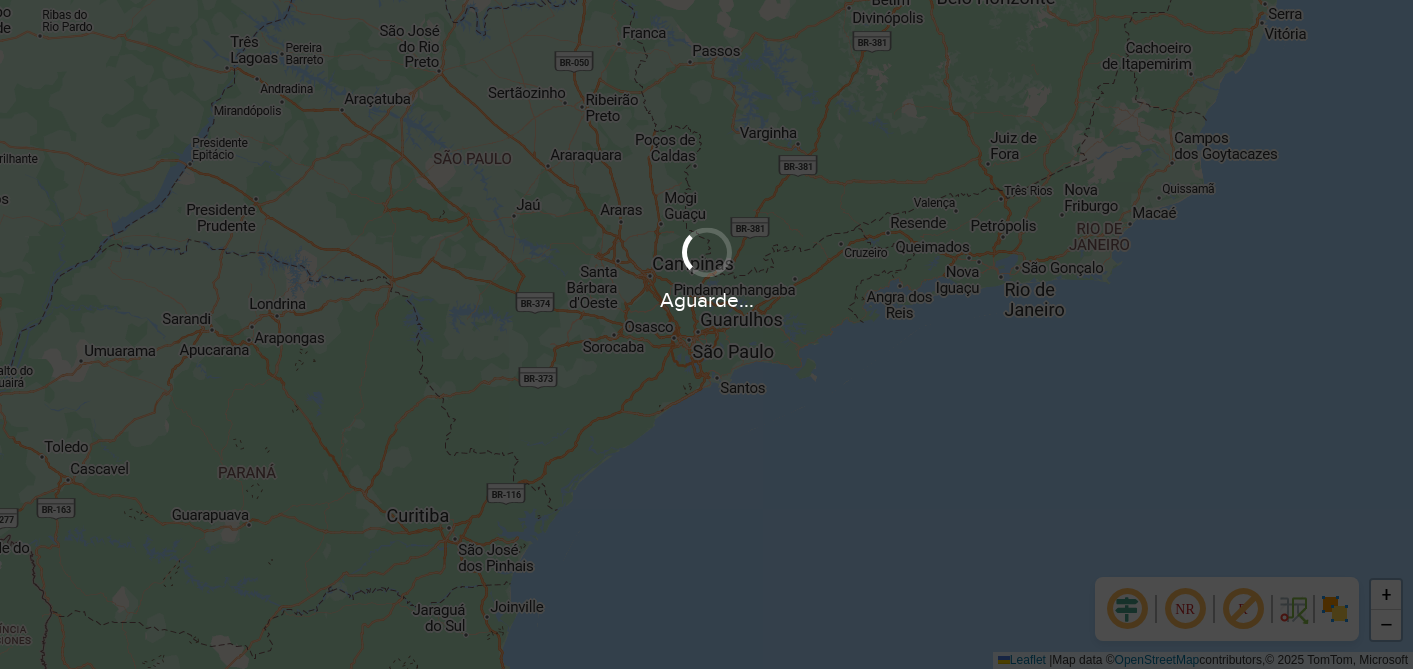 scroll, scrollTop: 0, scrollLeft: 0, axis: both 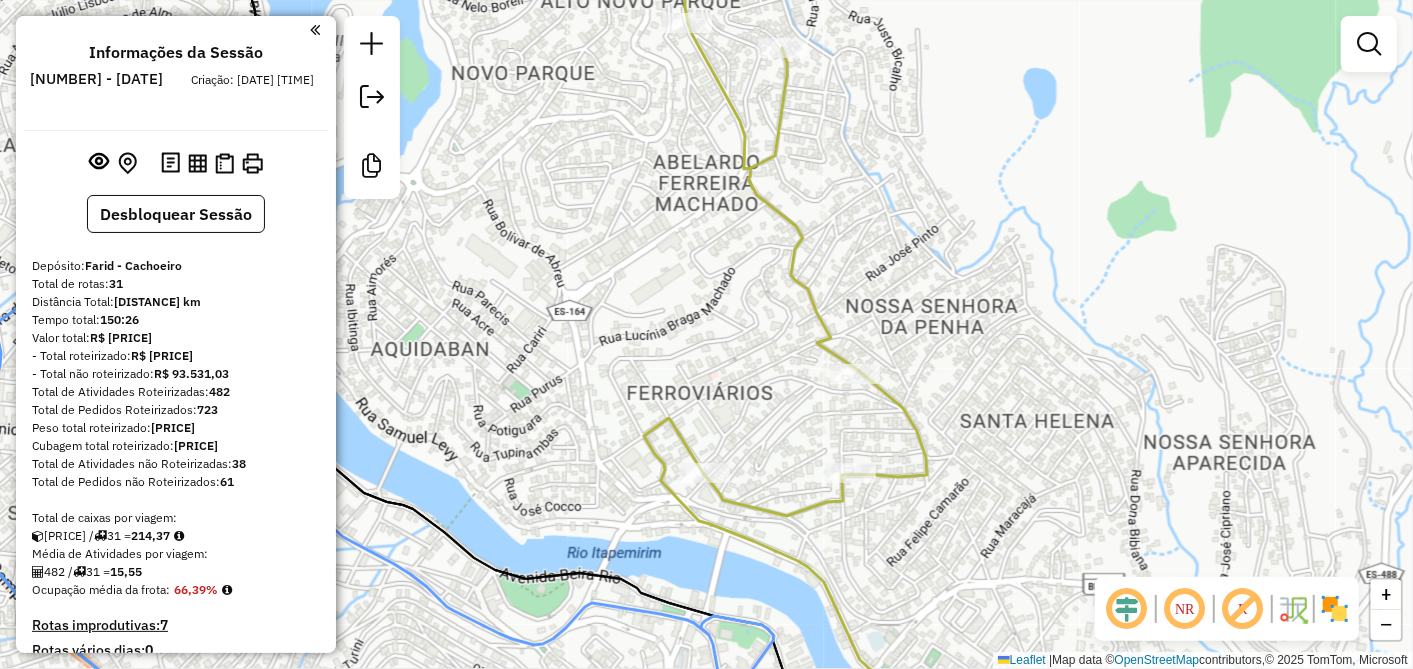 click on "Janela de atendimento Grade de atendimento Capacidade Transportadoras Veículos Cliente Pedidos  Rotas Selecione os dias de semana para filtrar as janelas de atendimento  Seg   Ter   Qua   Qui   Sex   Sáb   Dom  Informe o período da janela de atendimento: De: Até:  Filtrar exatamente a janela do cliente  Considerar janela de atendimento padrão  Selecione os dias de semana para filtrar as grades de atendimento  Seg   Ter   Qua   Qui   Sex   Sáb   Dom   Considerar clientes sem dia de atendimento cadastrado  Clientes fora do dia de atendimento selecionado Filtrar as atividades entre os valores definidos abaixo:  Peso mínimo:   Peso máximo:   Cubagem mínima:   Cubagem máxima:   De:   Até:  Filtrar as atividades entre o tempo de atendimento definido abaixo:  De:   Até:   Considerar capacidade total dos clientes não roteirizados Transportadora: Selecione um ou mais itens Tipo de veículo: Selecione um ou mais itens Veículo: Selecione um ou mais itens Motorista: Selecione um ou mais itens Nome: Rótulo:" 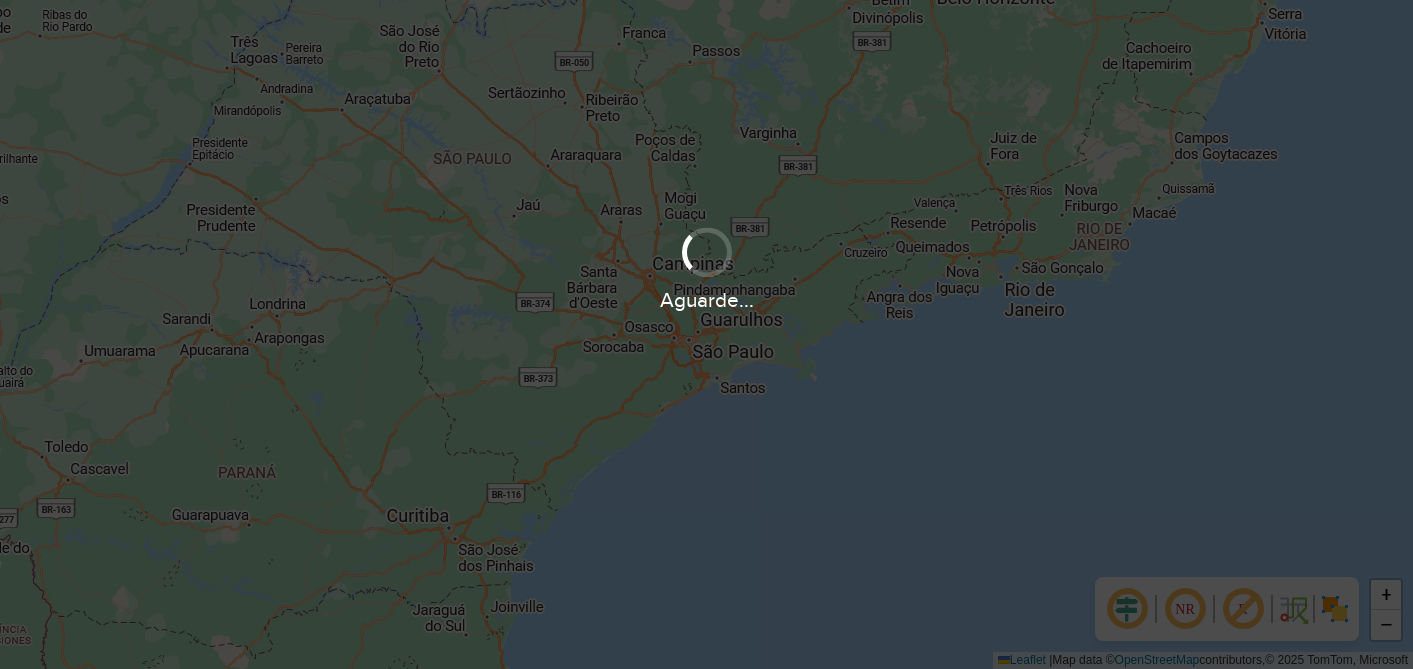 scroll, scrollTop: 0, scrollLeft: 0, axis: both 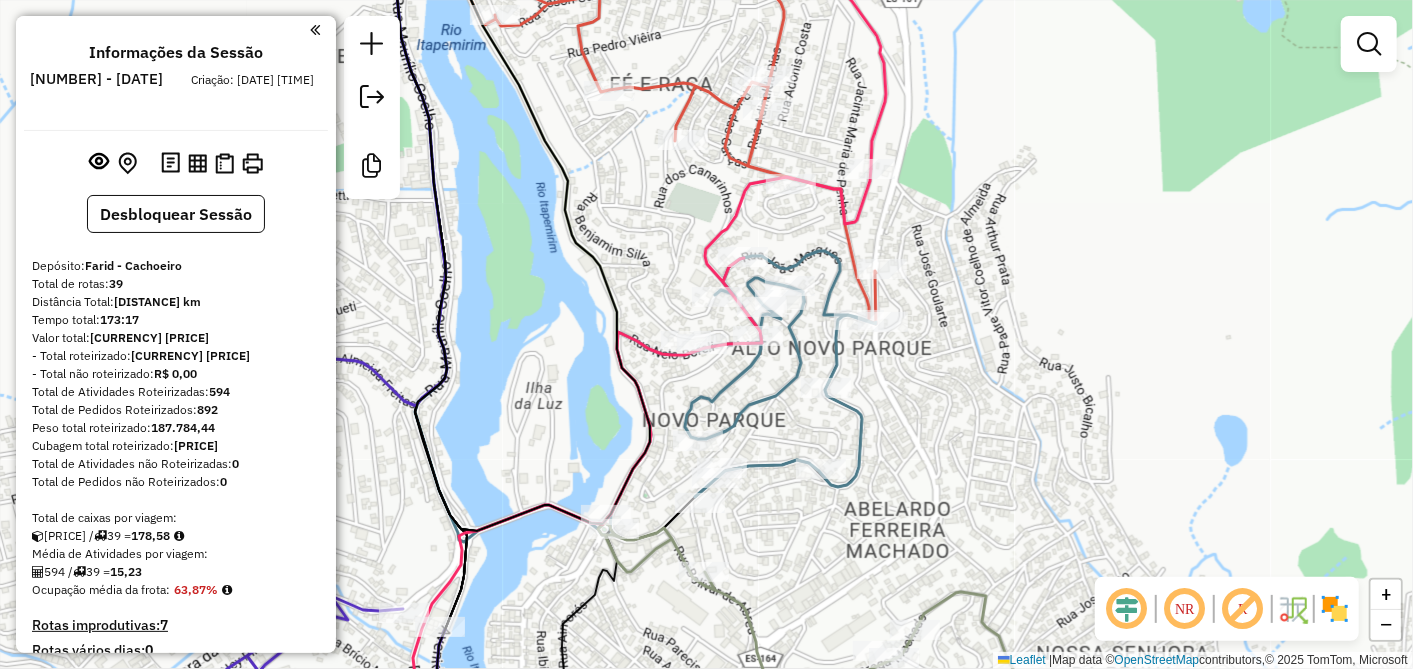 drag, startPoint x: 779, startPoint y: 411, endPoint x: 786, endPoint y: 337, distance: 74.330345 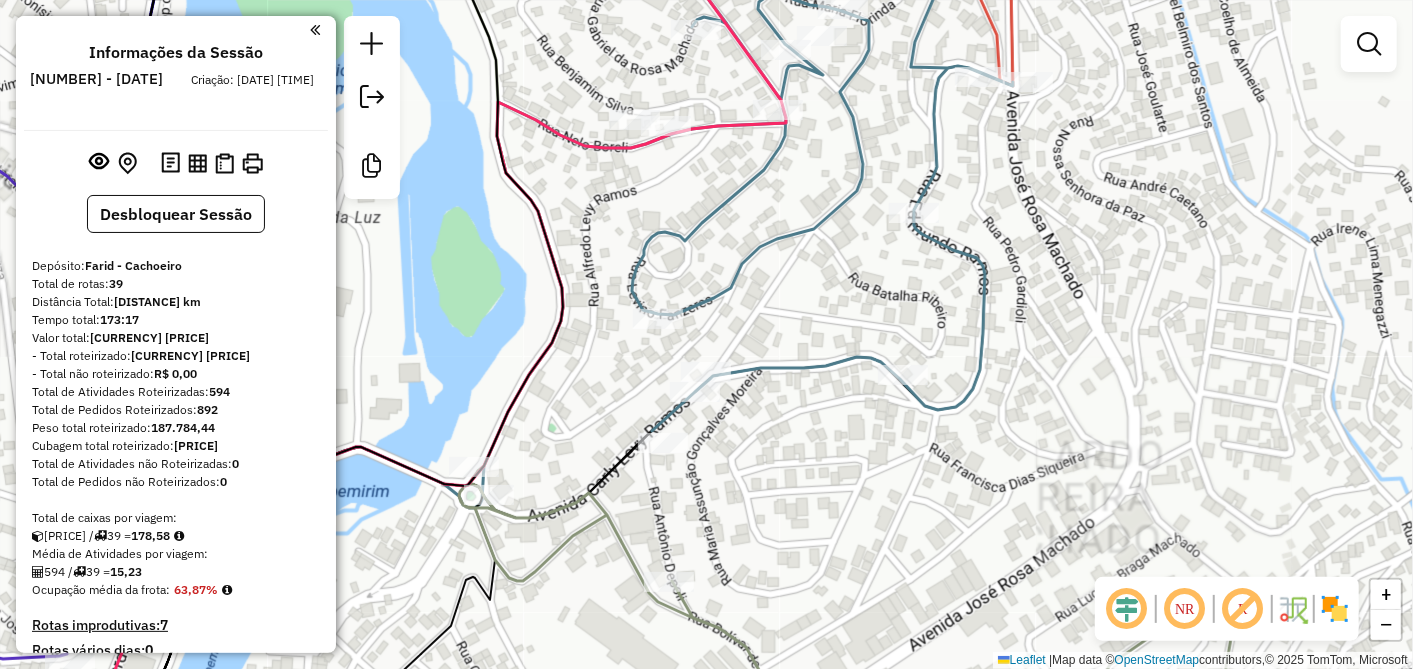 drag, startPoint x: 782, startPoint y: 417, endPoint x: 779, endPoint y: 152, distance: 265.01697 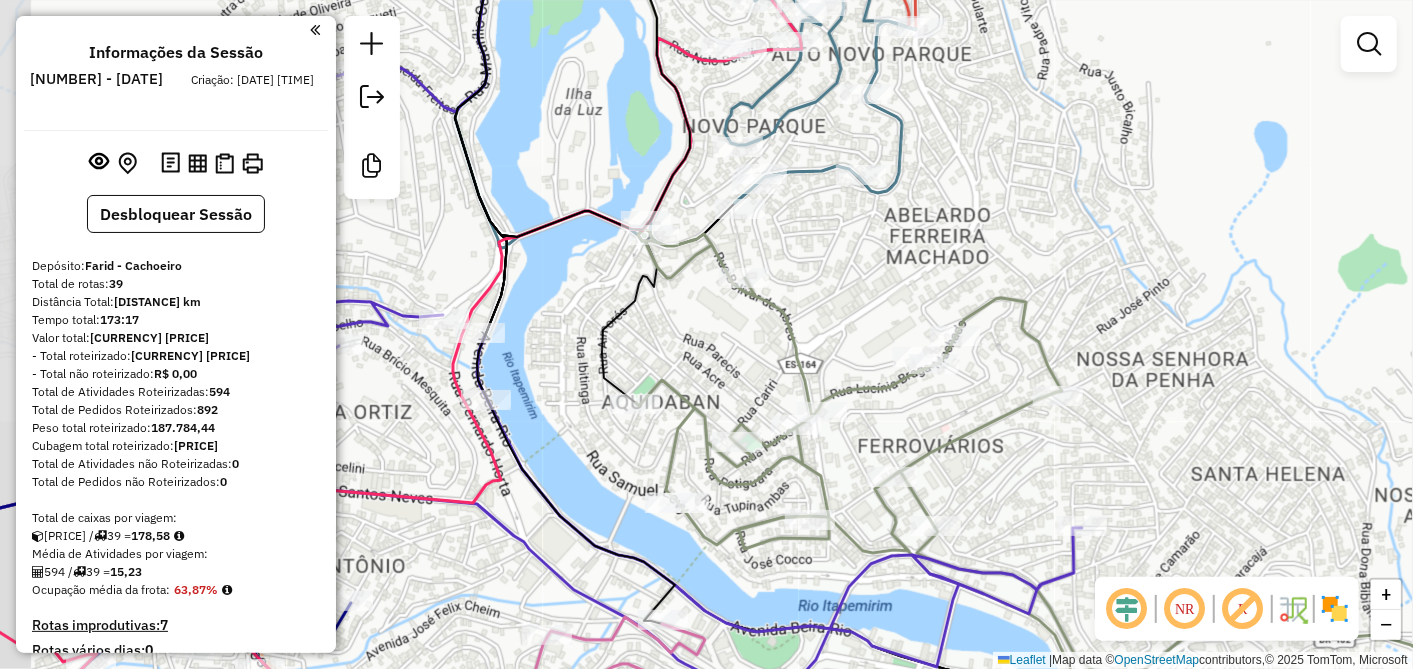 drag, startPoint x: 834, startPoint y: 339, endPoint x: 773, endPoint y: 173, distance: 176.85304 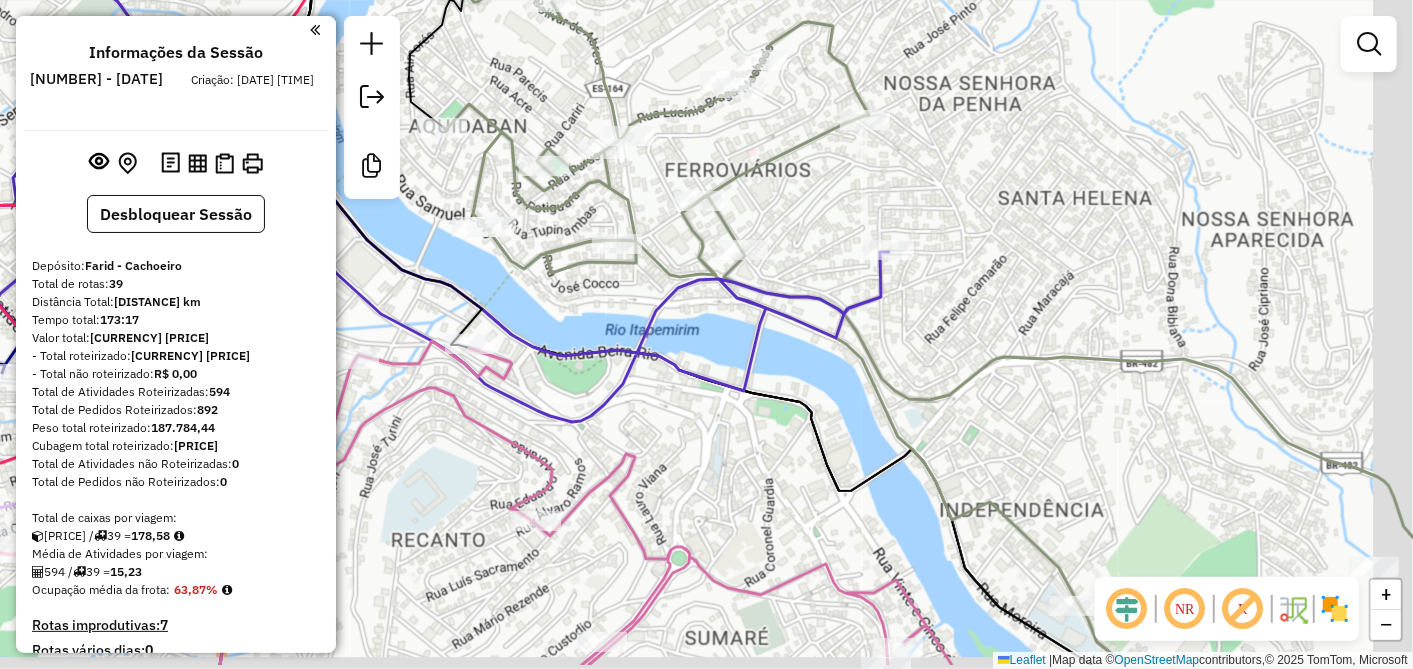 drag, startPoint x: 943, startPoint y: 305, endPoint x: 733, endPoint y: 168, distance: 250.73691 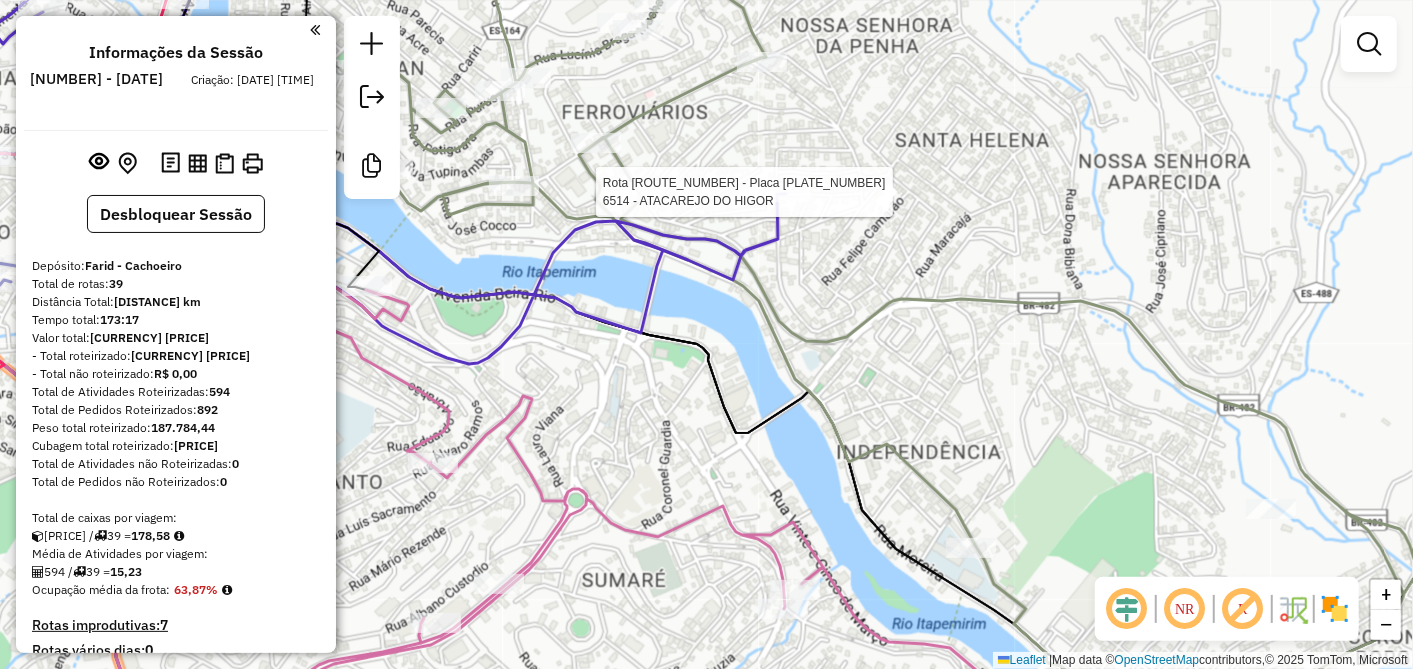 select on "**********" 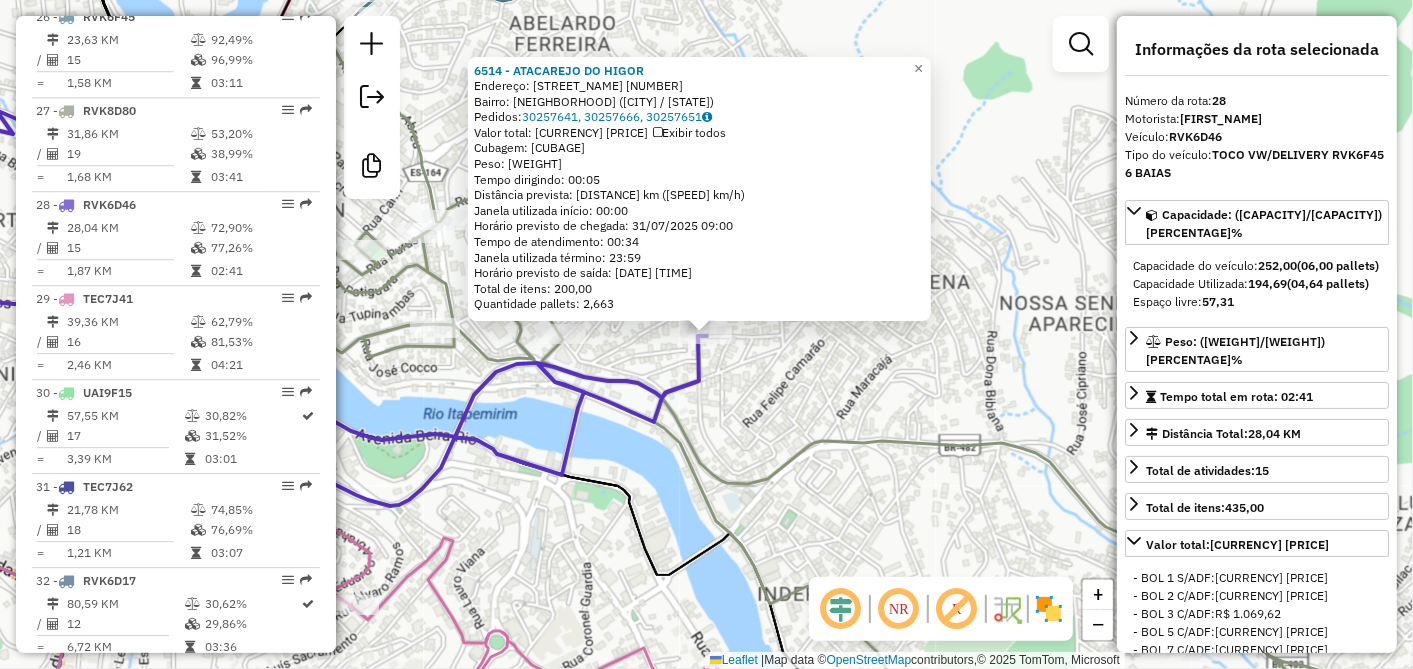 scroll, scrollTop: 3316, scrollLeft: 0, axis: vertical 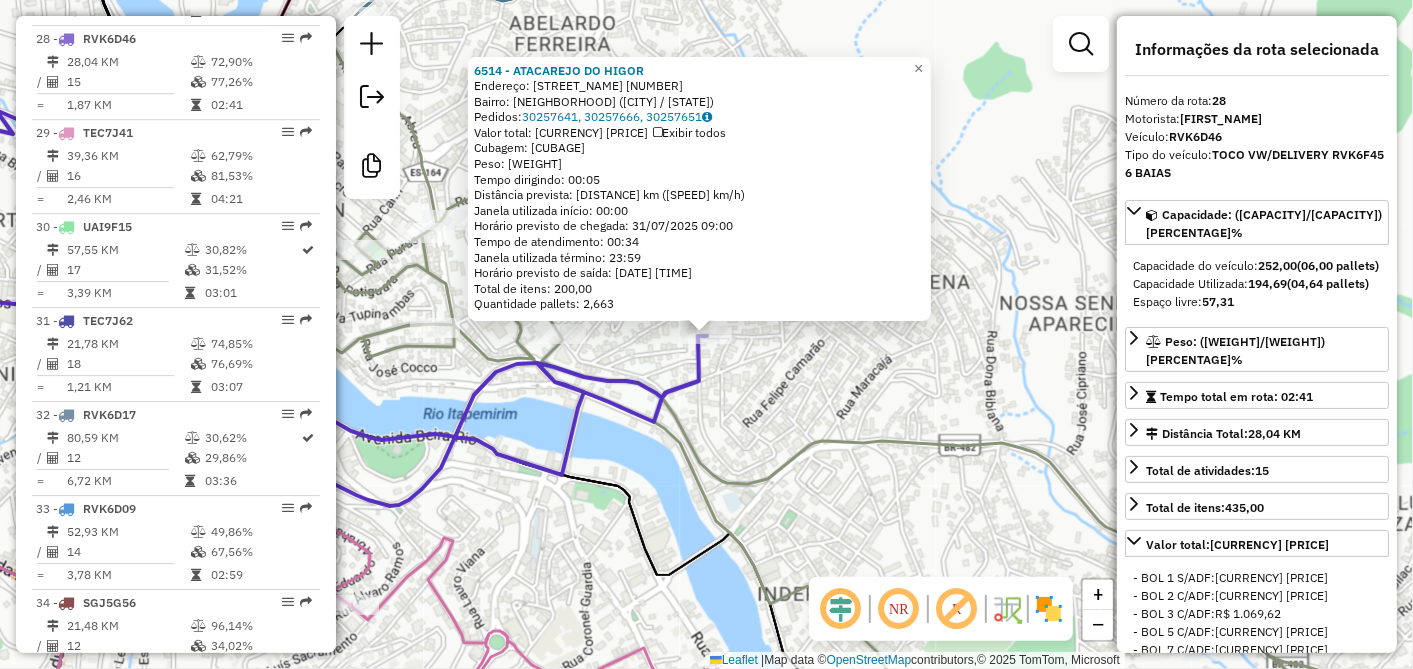 click on "6514 - ATACAREJO DO HIGOR  Endereço:  JOAO GEAQUINTO 09   Bairro: IBITIQUARA (CACHOEIRO DE ITAPEMIRIM / ES)   Pedidos:  30257641, 30257666, 30257651   Valor total: R$ 13.537,02   Exibir todos   Cubagem: 111,84  Peso: 3.052,89  Tempo dirigindo: 00:05   Distância prevista: 2,705 km (32,46 km/h)   Janela utilizada início: 00:00   Horário previsto de chegada: 31/07/2025 09:00   Tempo de atendimento: 00:34   Janela utilizada término: 23:59   Horário previsto de saída: 31/07/2025 09:34   Total de itens: 200,00   Quantidade pallets: 2,663  × Janela de atendimento Grade de atendimento Capacidade Transportadoras Veículos Cliente Pedidos  Rotas Selecione os dias de semana para filtrar as janelas de atendimento  Seg   Ter   Qua   Qui   Sex   Sáb   Dom  Informe o período da janela de atendimento: De: Até:  Filtrar exatamente a janela do cliente  Considerar janela de atendimento padrão  Selecione os dias de semana para filtrar as grades de atendimento  Seg   Ter   Qua   Qui   Sex   Sáb   Dom   Peso mínimo:" 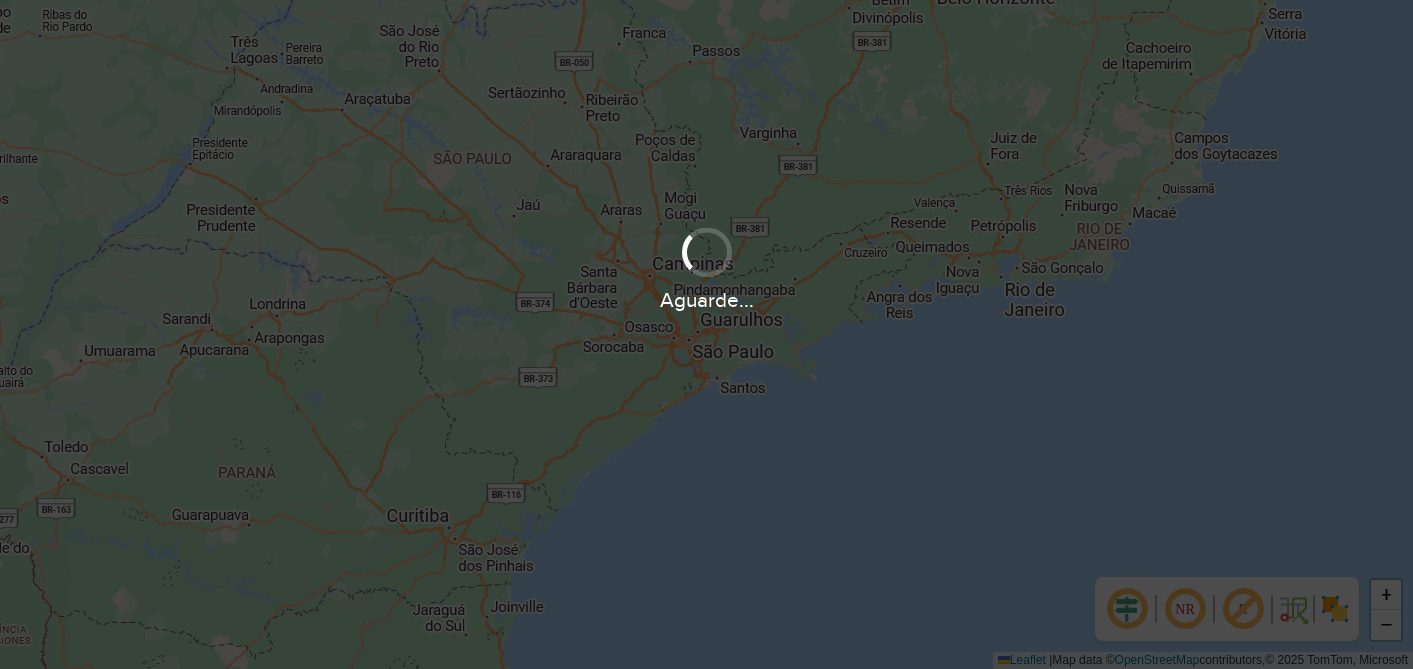 scroll, scrollTop: 0, scrollLeft: 0, axis: both 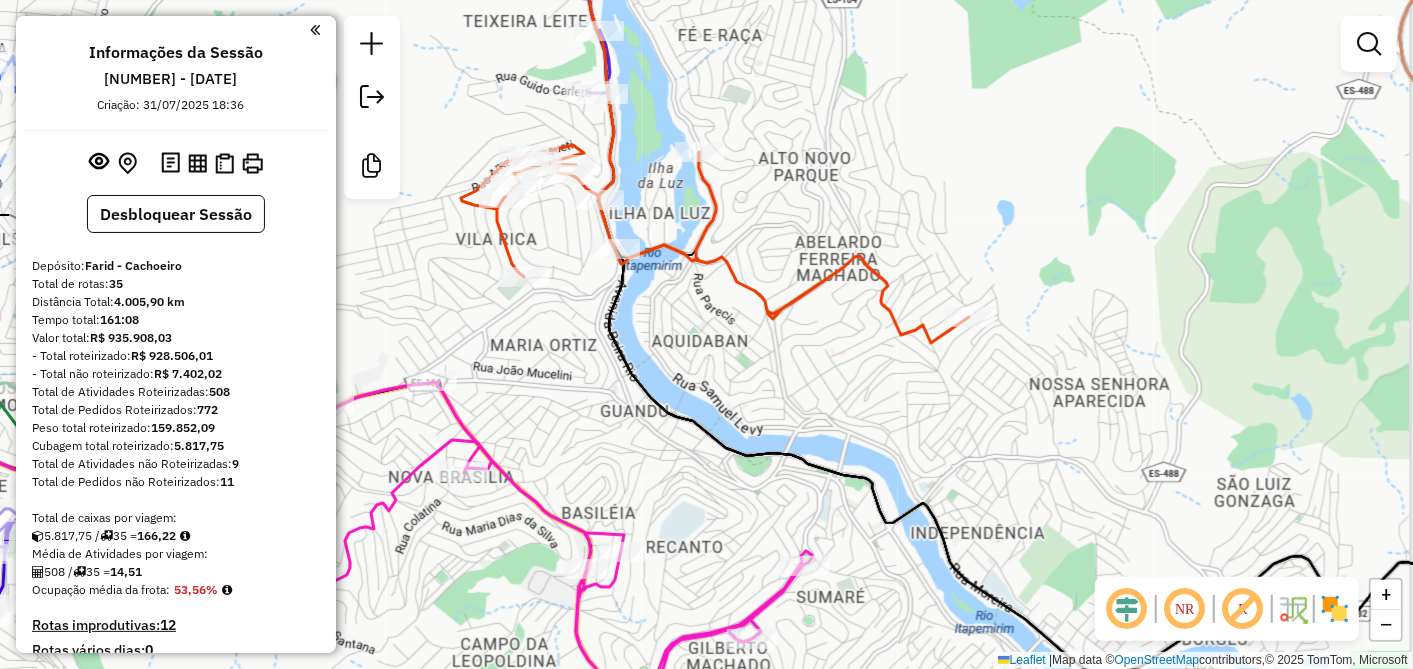 drag, startPoint x: 817, startPoint y: 405, endPoint x: 782, endPoint y: 343, distance: 71.19691 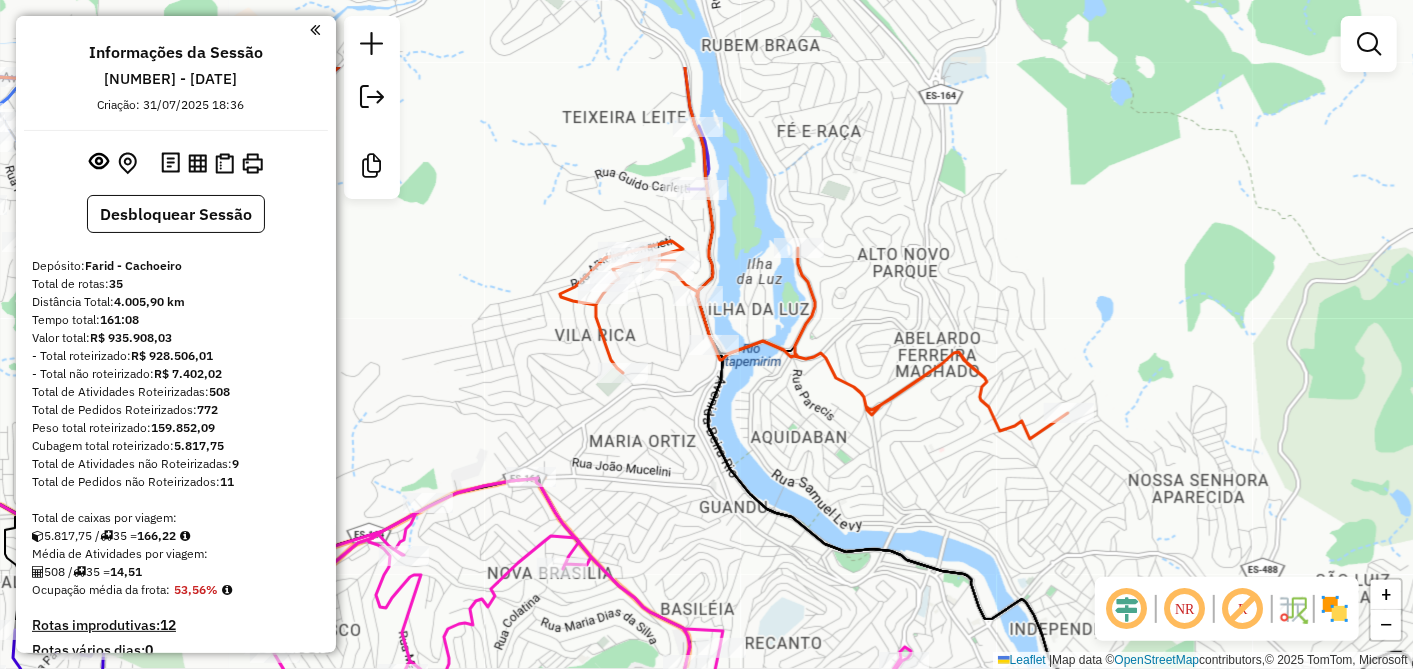 drag, startPoint x: 742, startPoint y: 303, endPoint x: 880, endPoint y: 449, distance: 200.89798 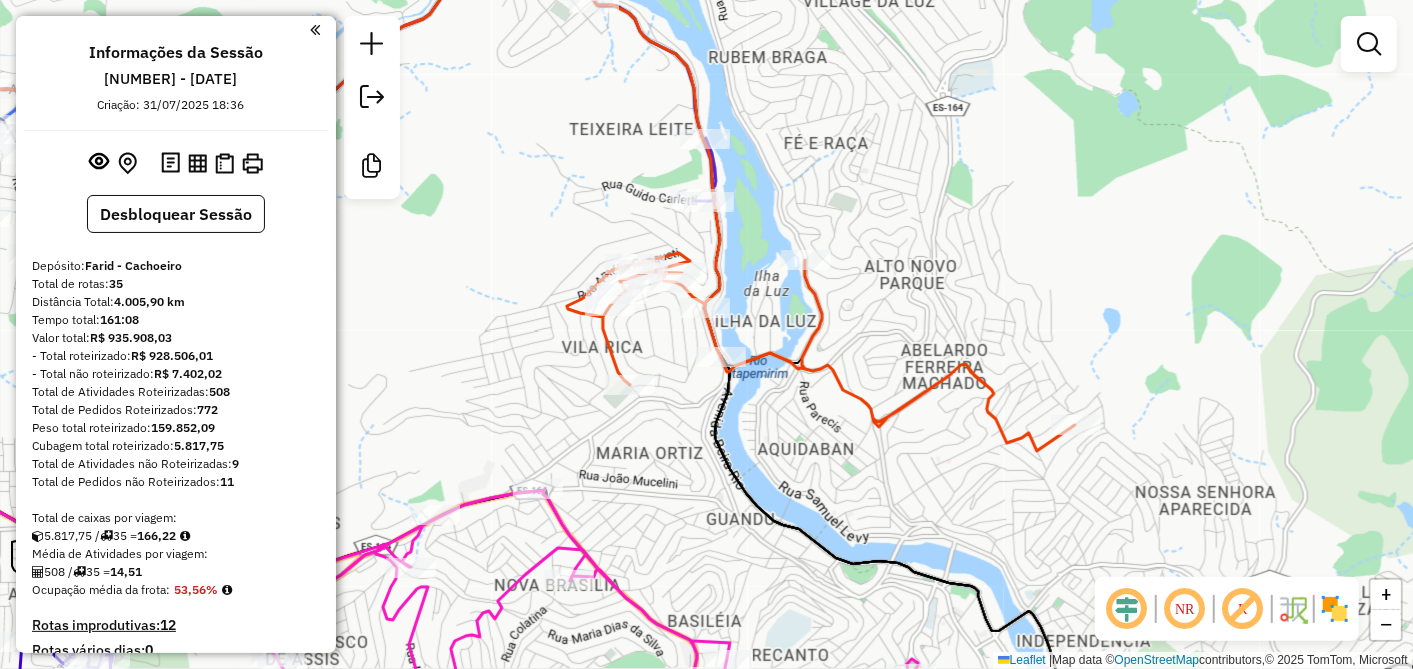 click on "Janela de atendimento Grade de atendimento Capacidade Transportadoras Veículos Cliente Pedidos  Rotas Selecione os dias de semana para filtrar as janelas de atendimento  Seg   Ter   Qua   Qui   Sex   Sáb   Dom  Informe o período da janela de atendimento: De: Até:  Filtrar exatamente a janela do cliente  Considerar janela de atendimento padrão  Selecione os dias de semana para filtrar as grades de atendimento  Seg   Ter   Qua   Qui   Sex   Sáb   Dom   Considerar clientes sem dia de atendimento cadastrado  Clientes fora do dia de atendimento selecionado Filtrar as atividades entre os valores definidos abaixo:  Peso mínimo:   Peso máximo:   Cubagem mínima:   Cubagem máxima:   De:   Até:  Filtrar as atividades entre o tempo de atendimento definido abaixo:  De:   Até:   Considerar capacidade total dos clientes não roteirizados Transportadora: Selecione um ou mais itens Tipo de veículo: Selecione um ou mais itens Veículo: Selecione um ou mais itens Motorista: Selecione um ou mais itens Nome: Rótulo:" 